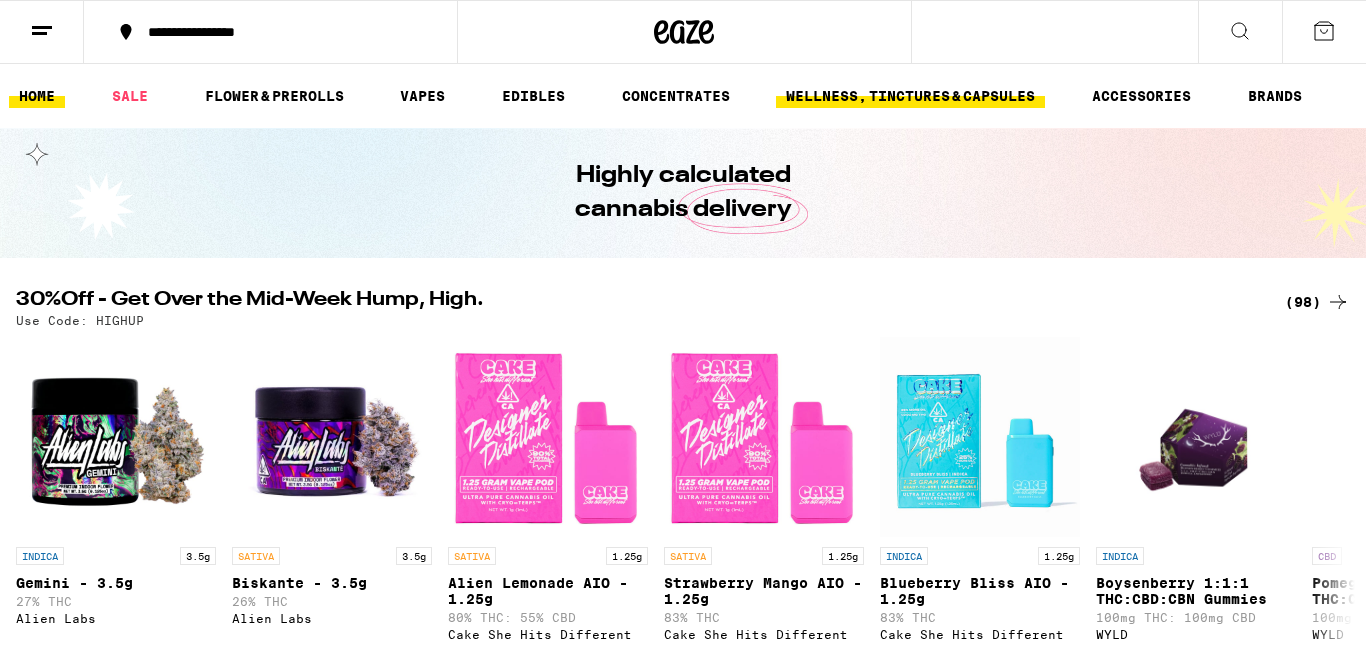 scroll, scrollTop: 0, scrollLeft: 0, axis: both 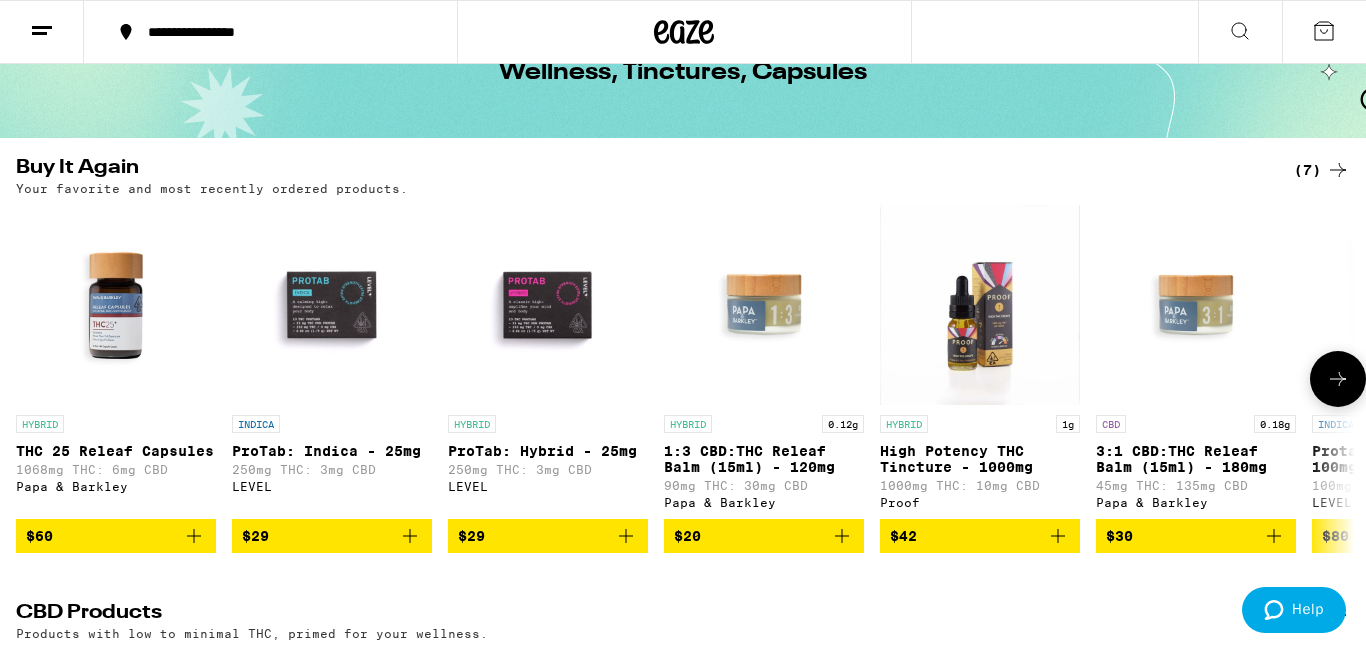 click 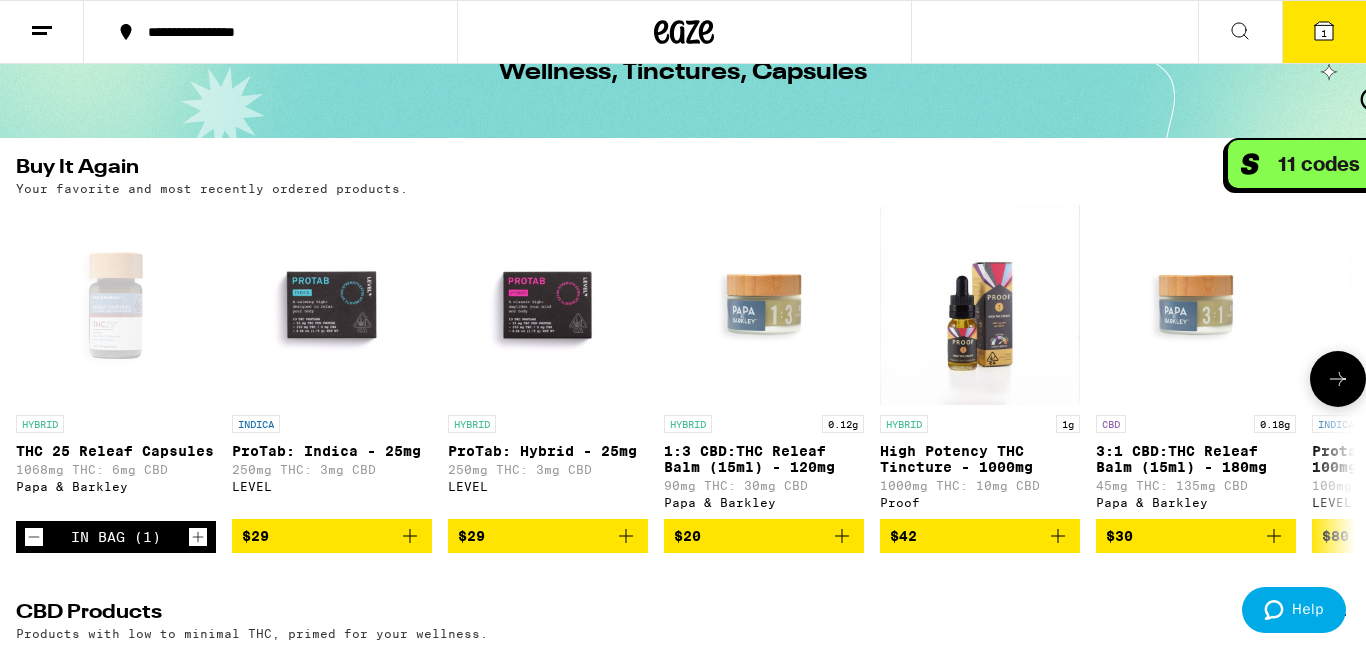 click 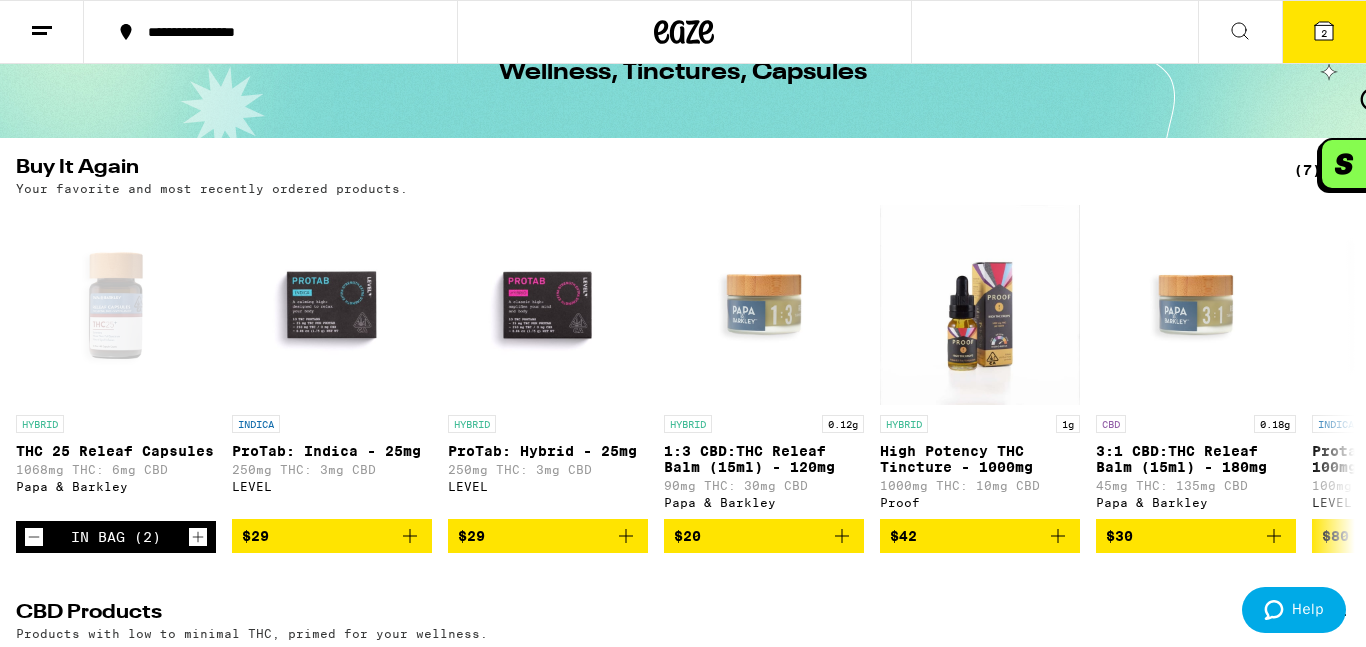 type 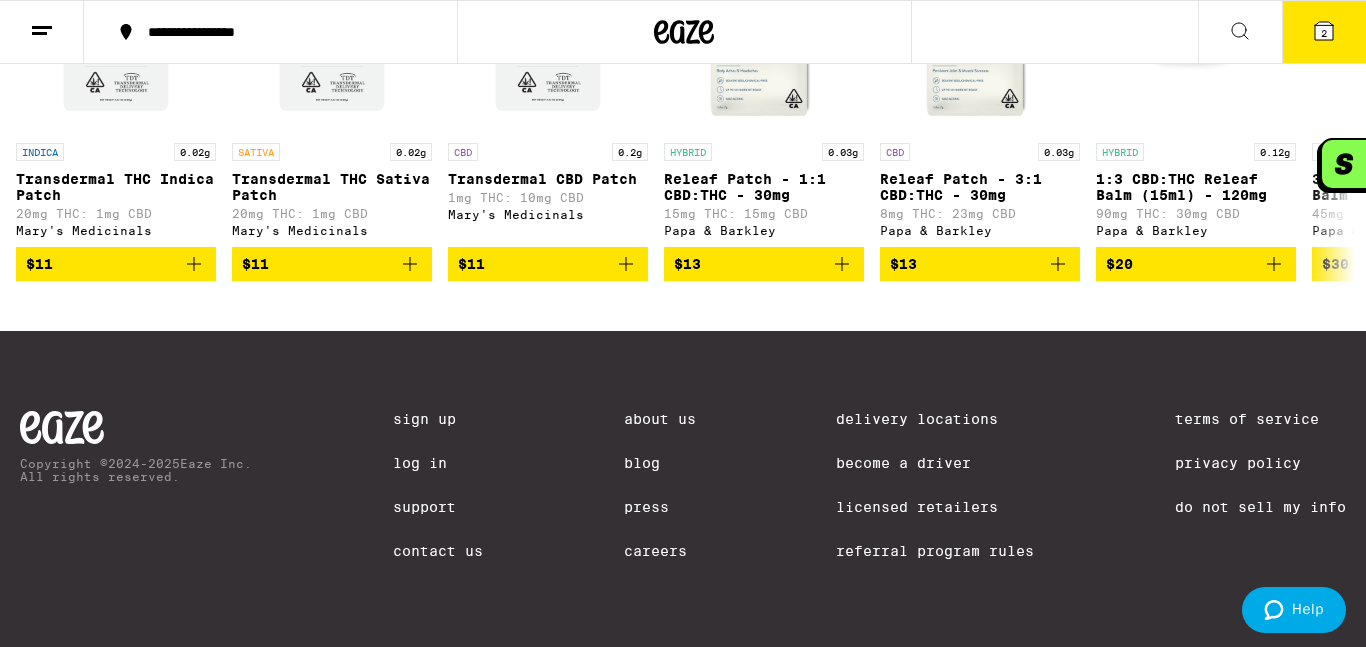 scroll, scrollTop: 2223, scrollLeft: 0, axis: vertical 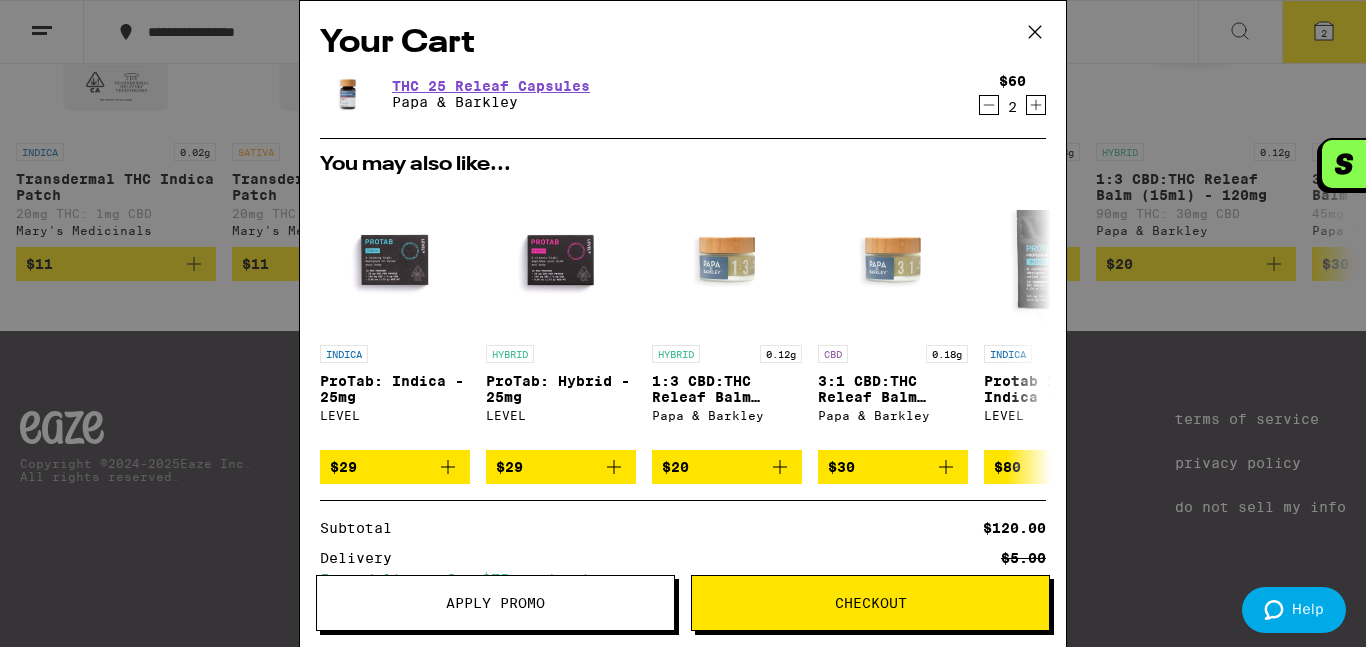 click on "Checkout" at bounding box center (870, 603) 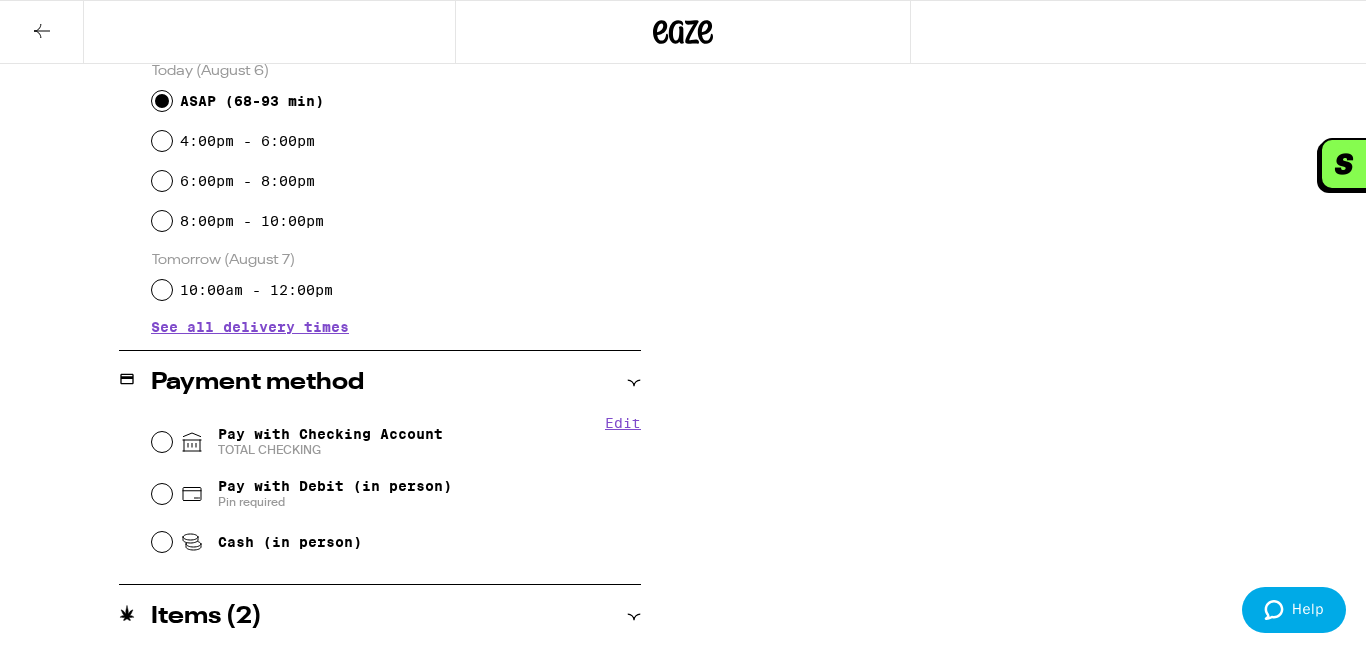 scroll, scrollTop: 600, scrollLeft: 0, axis: vertical 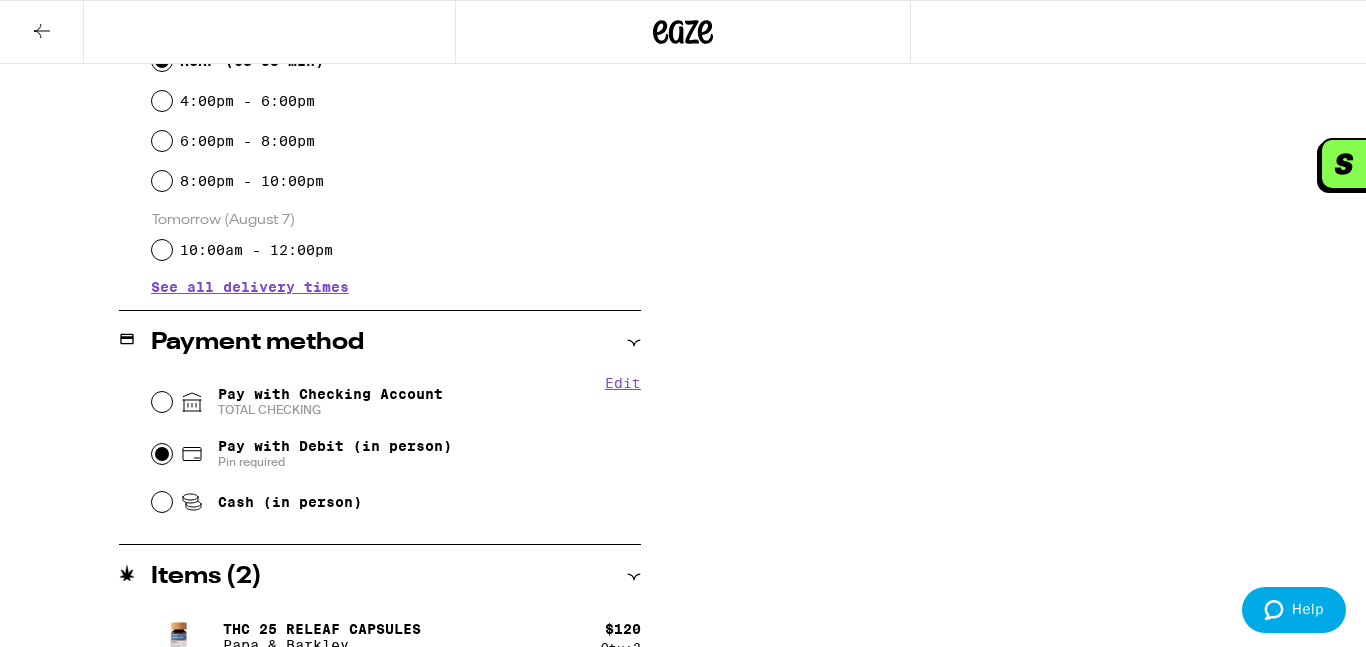 click on "Pay with Debit (in person) Pin required" at bounding box center [162, 454] 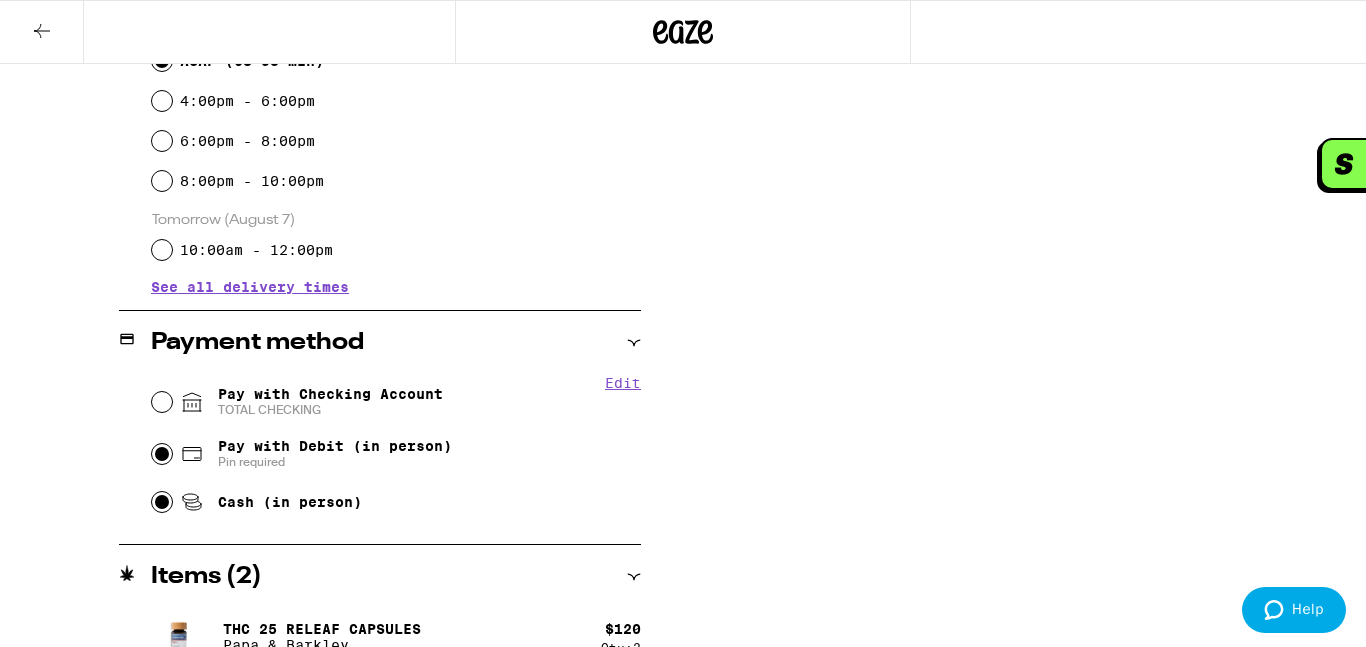 click on "Cash (in person)" at bounding box center (162, 502) 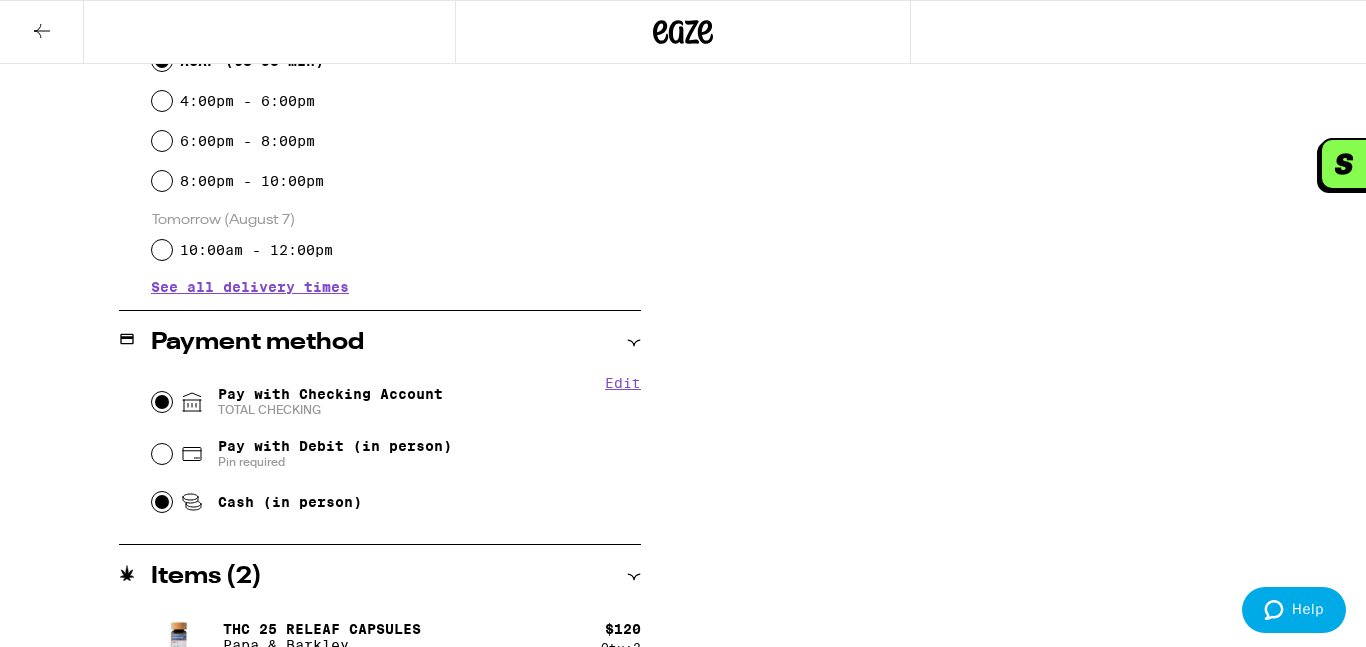 click on "Pay with Checking Account TOTAL CHECKING" at bounding box center (162, 402) 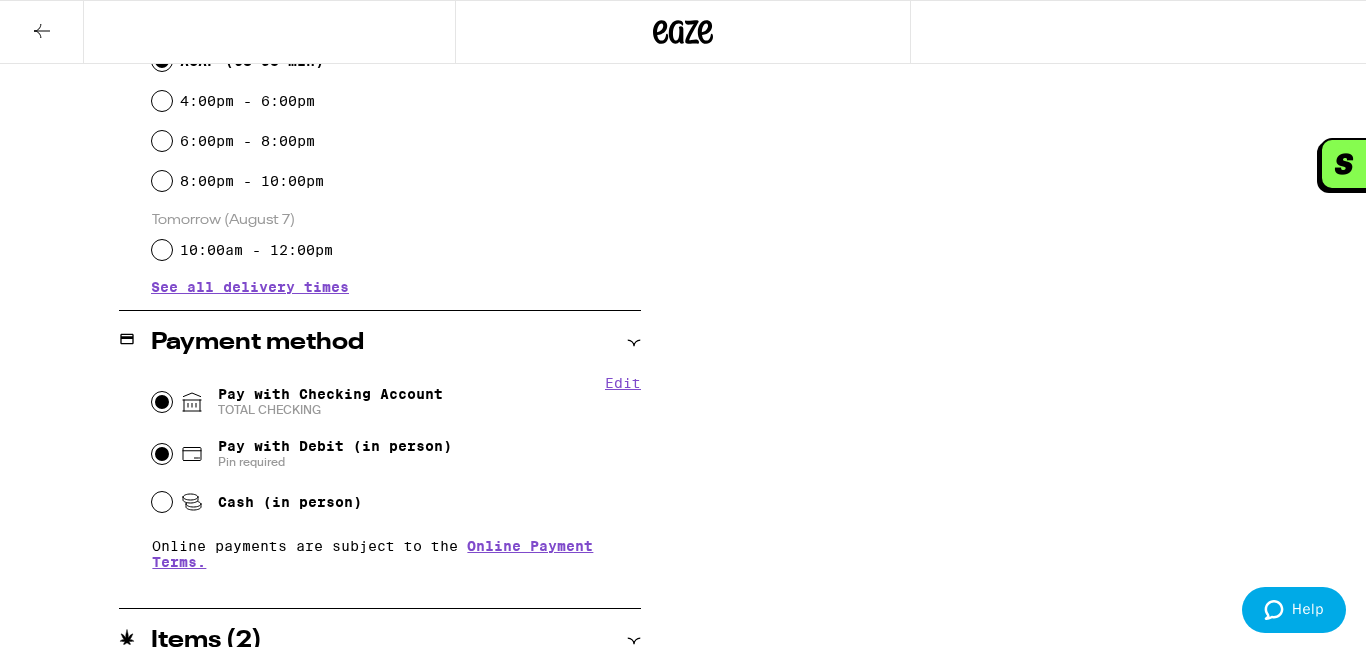 click on "Pay with Debit (in person) Pin required" at bounding box center [162, 454] 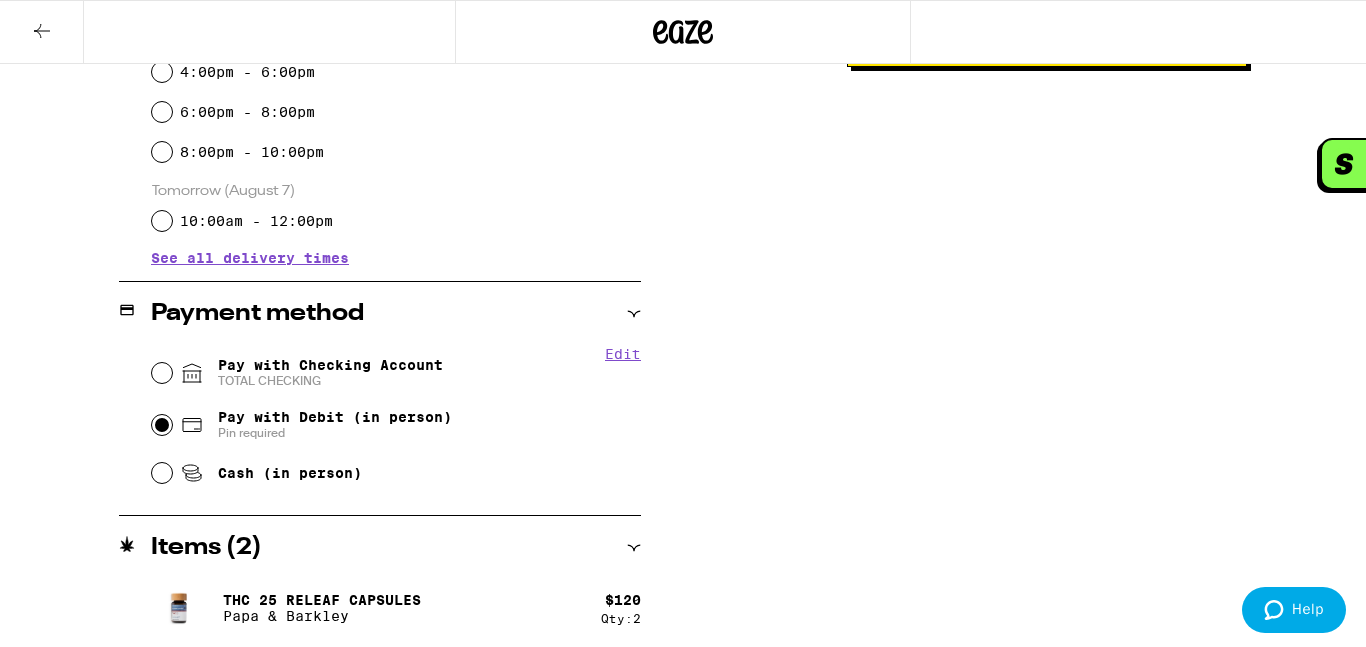 scroll, scrollTop: 635, scrollLeft: 0, axis: vertical 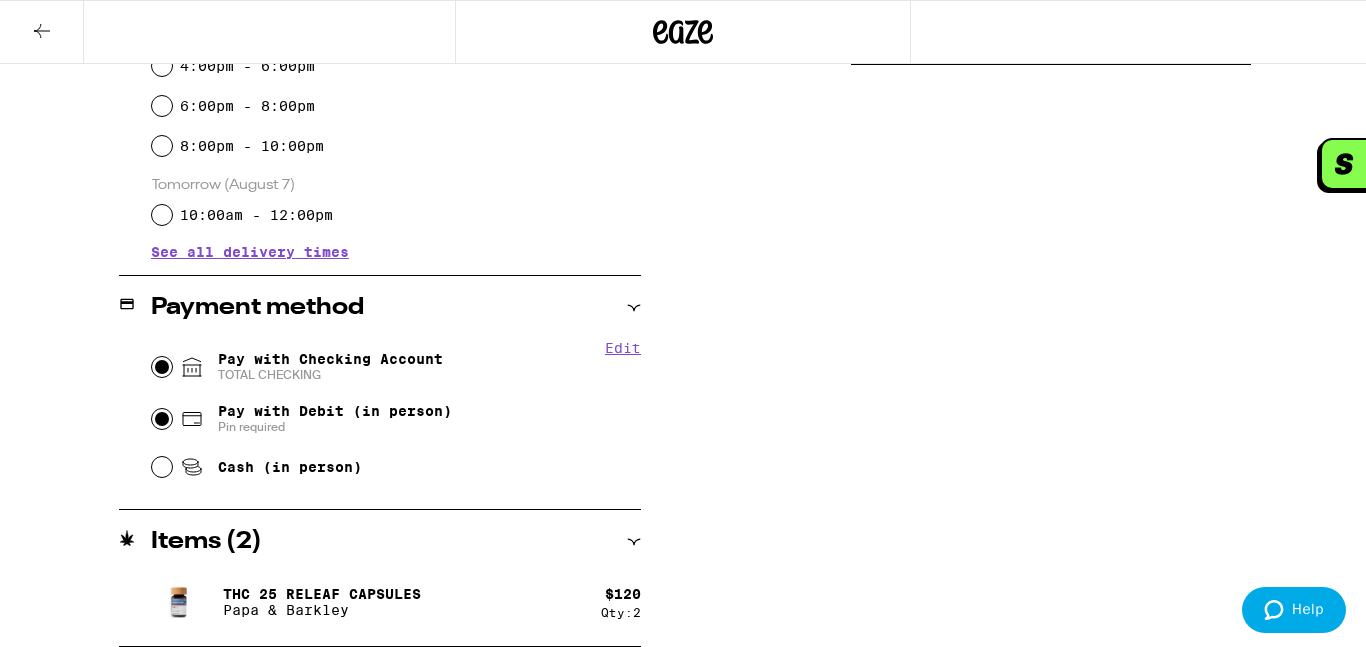 click on "Pay with Checking Account TOTAL CHECKING" at bounding box center (162, 367) 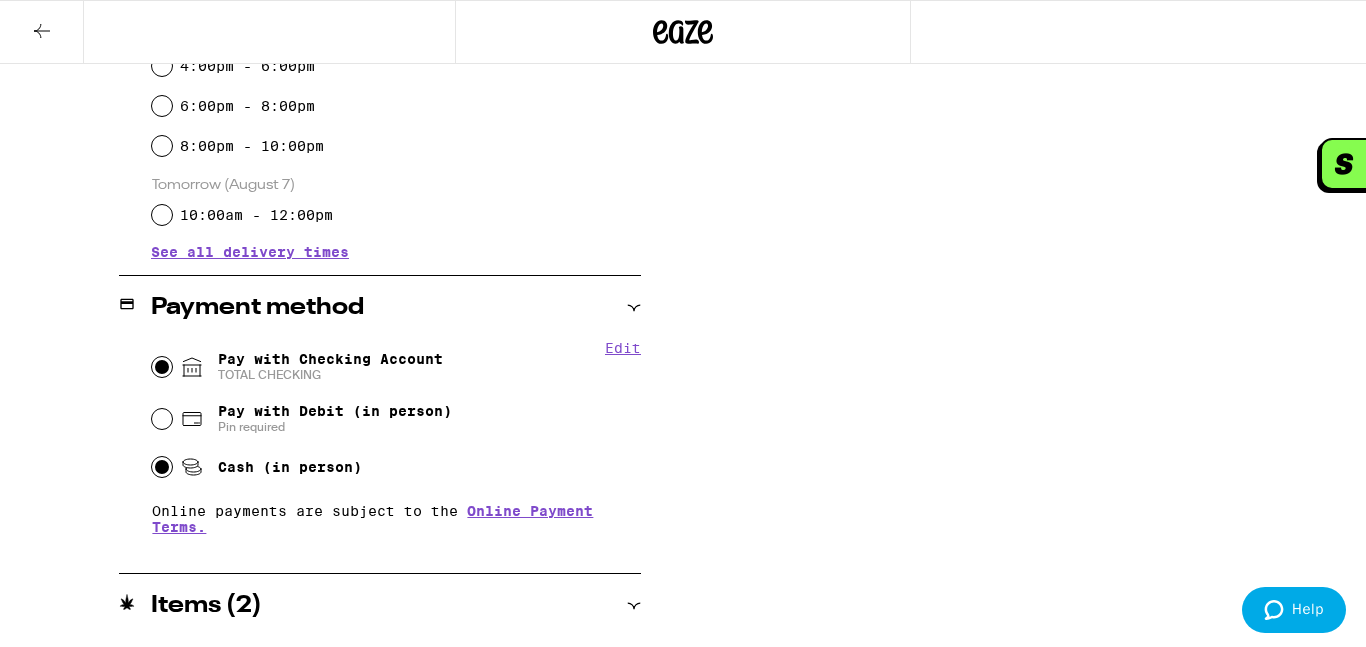 click on "Cash (in person)" at bounding box center (162, 467) 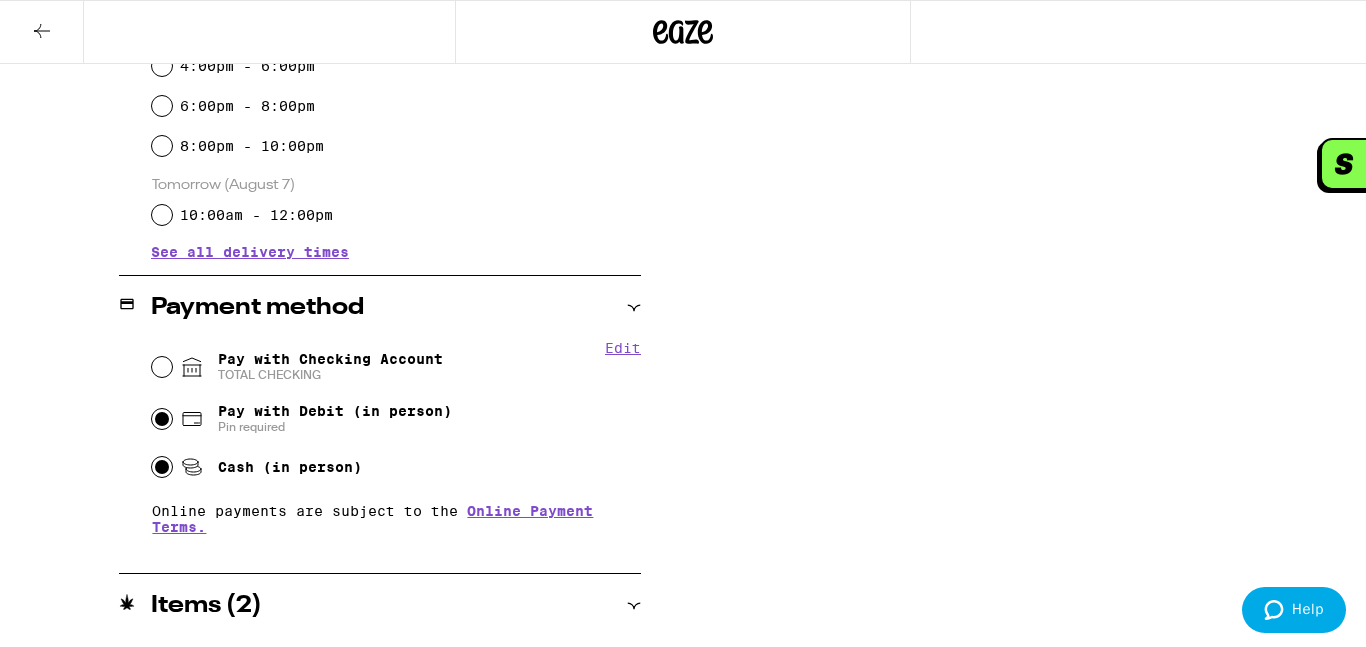 click on "Pay with Debit (in person) Pin required" at bounding box center (162, 419) 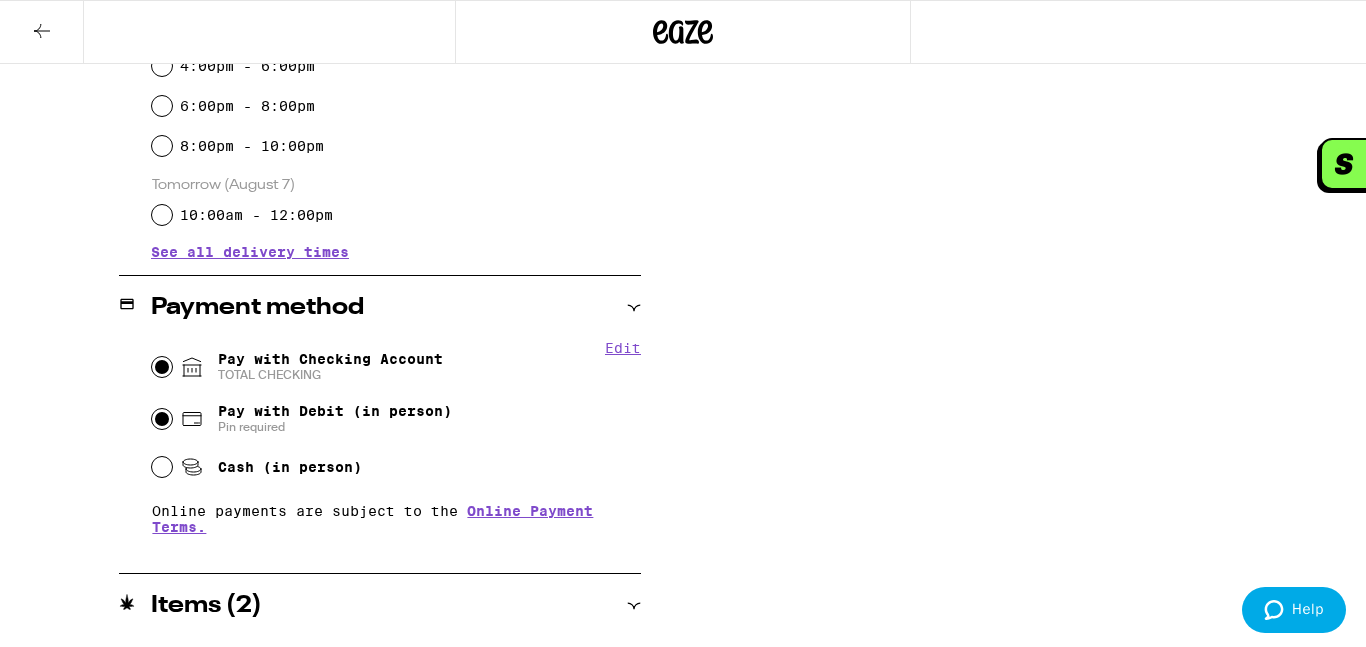 click on "Pay with Checking Account TOTAL CHECKING" at bounding box center (162, 367) 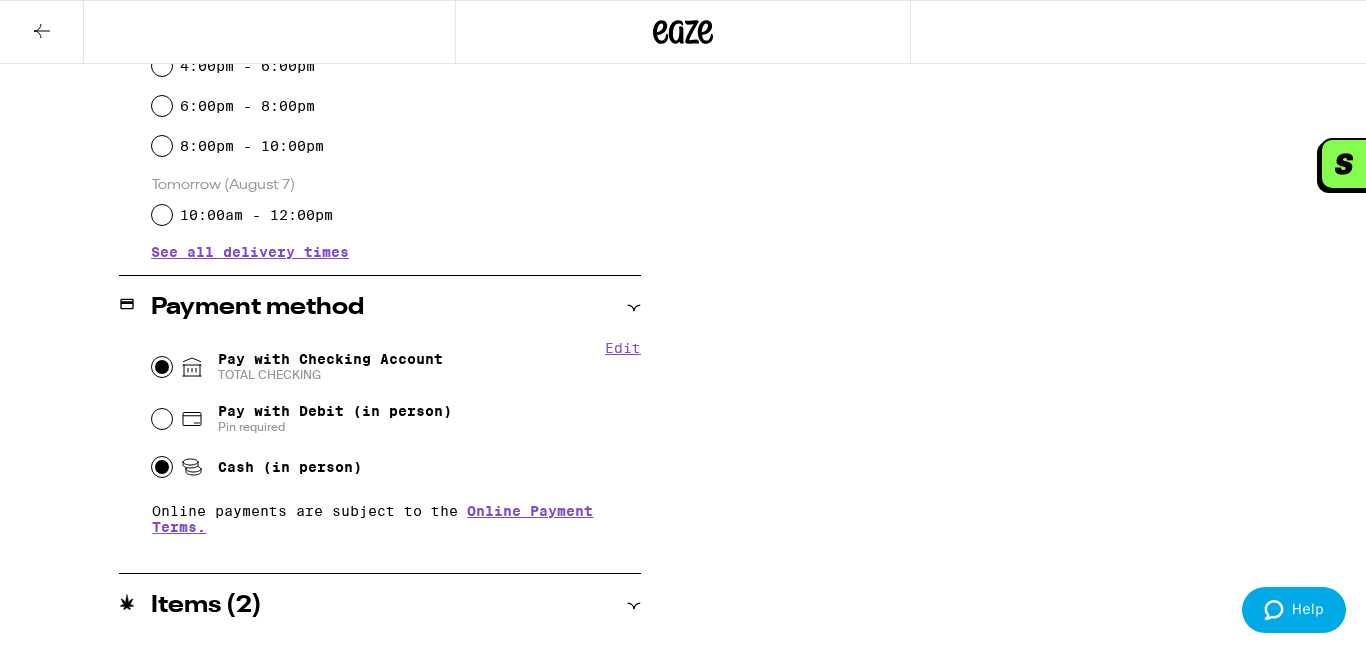 click on "Cash (in person)" at bounding box center (162, 467) 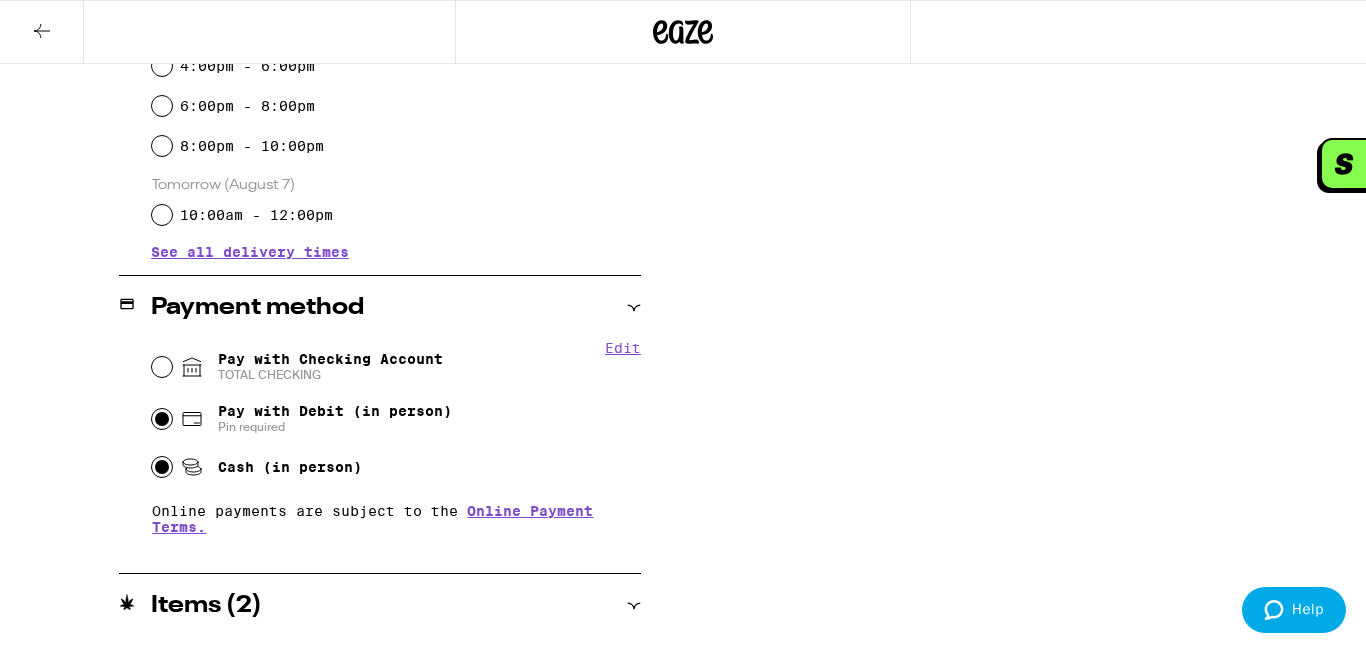click on "Pay with Debit (in person) Pin required" at bounding box center (162, 419) 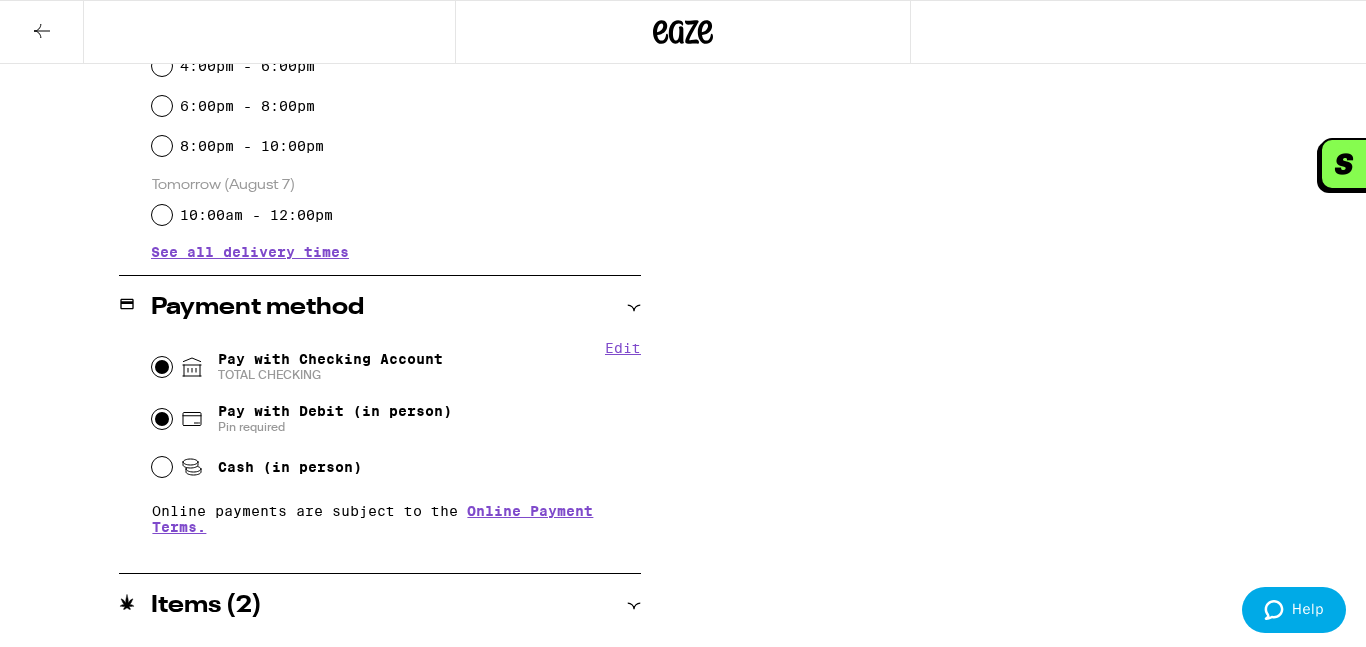 click on "Pay with Checking Account TOTAL CHECKING" at bounding box center [162, 367] 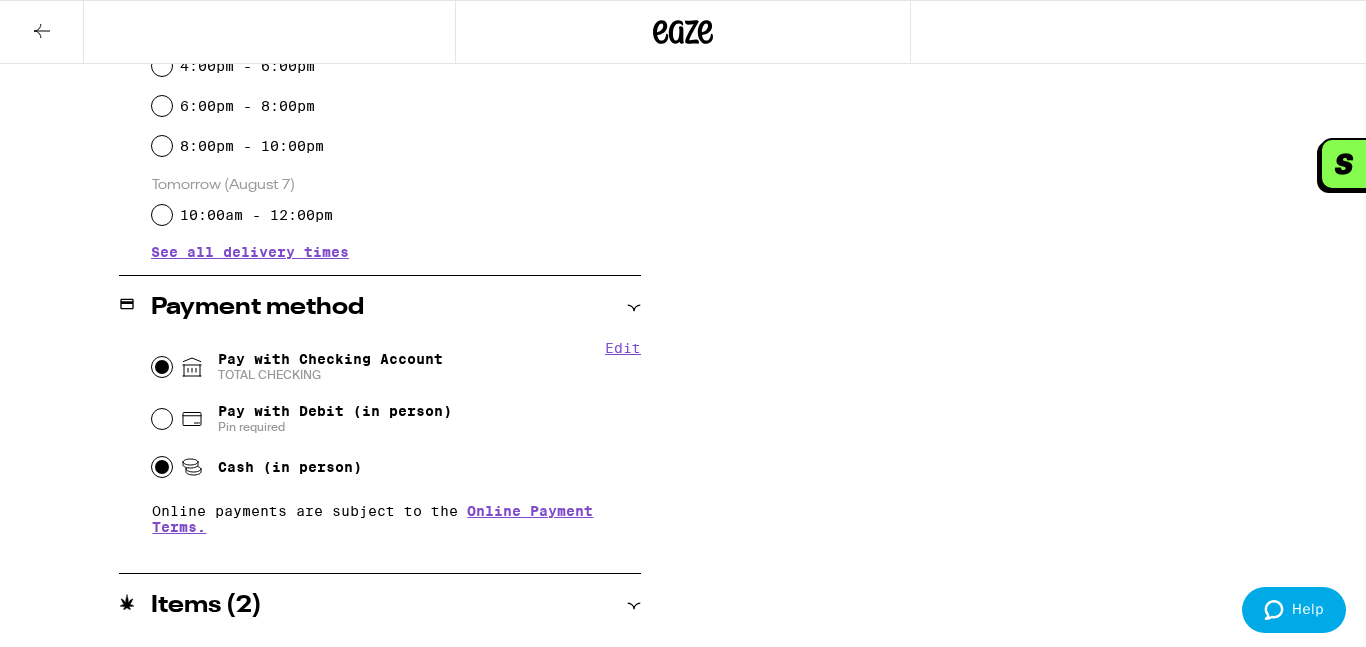 click on "Cash (in person)" at bounding box center (162, 467) 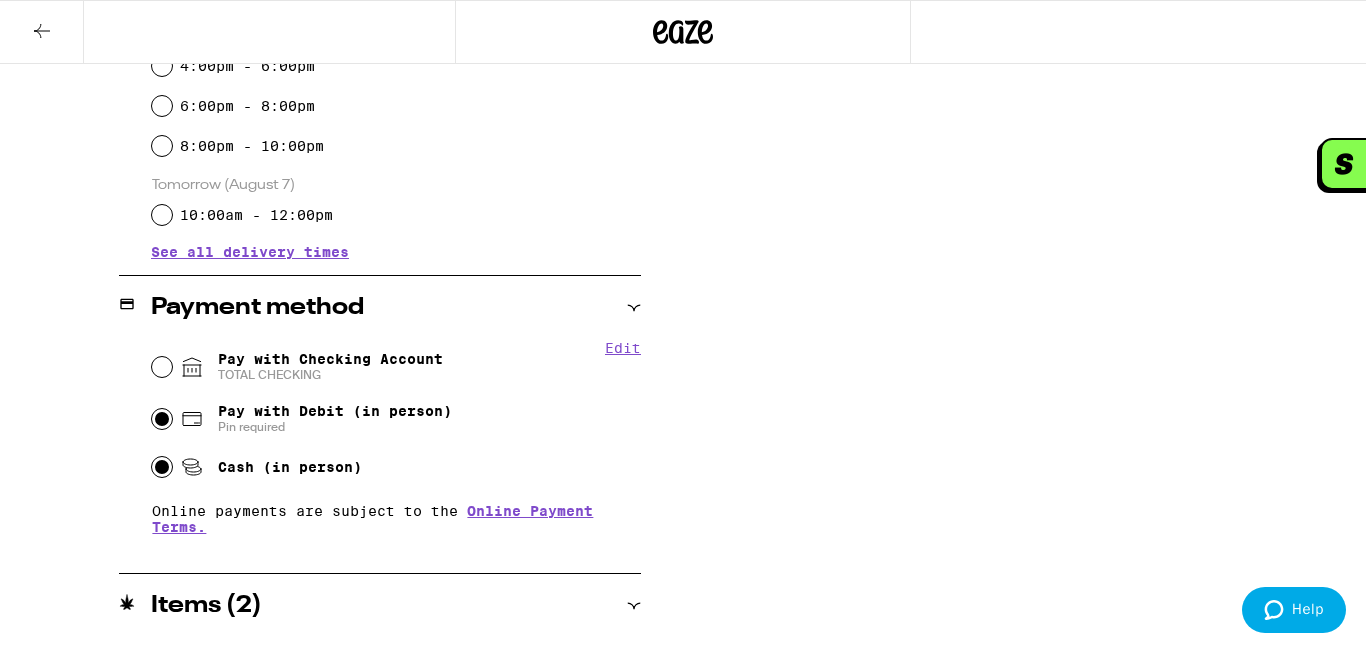 click on "Pay with Debit (in person) Pin required" at bounding box center (162, 419) 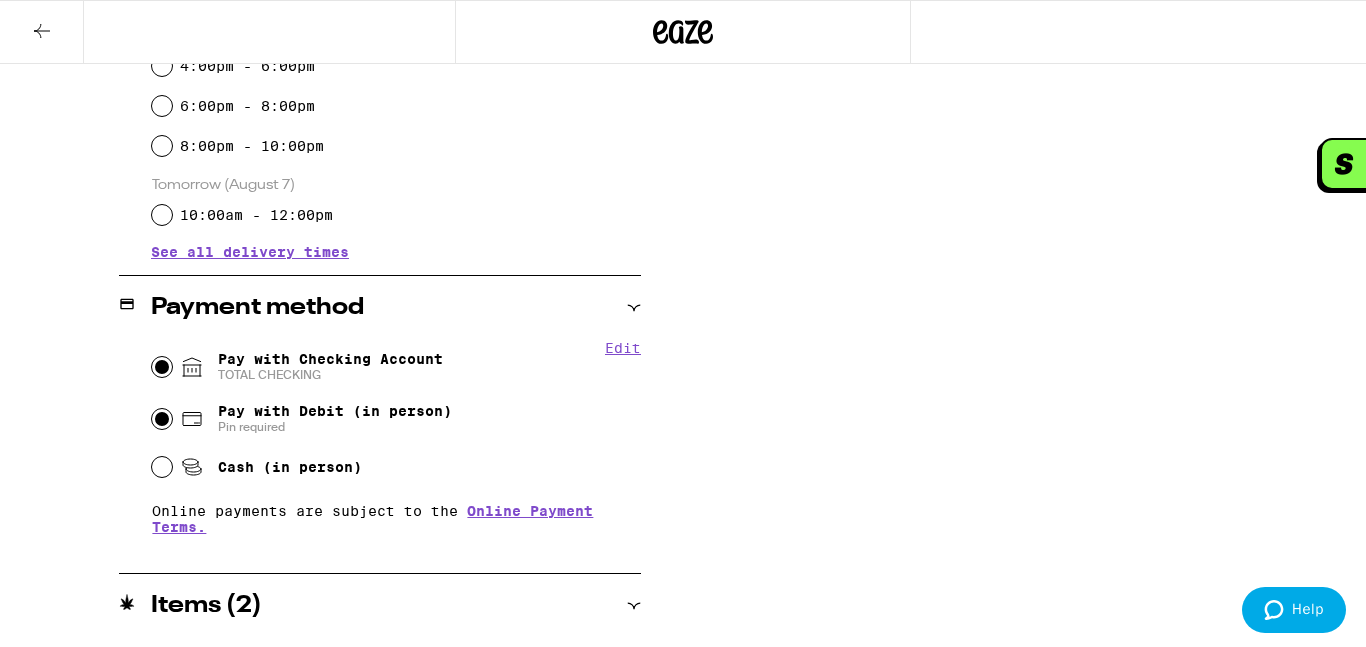 click on "Pay with Checking Account TOTAL CHECKING" at bounding box center [162, 367] 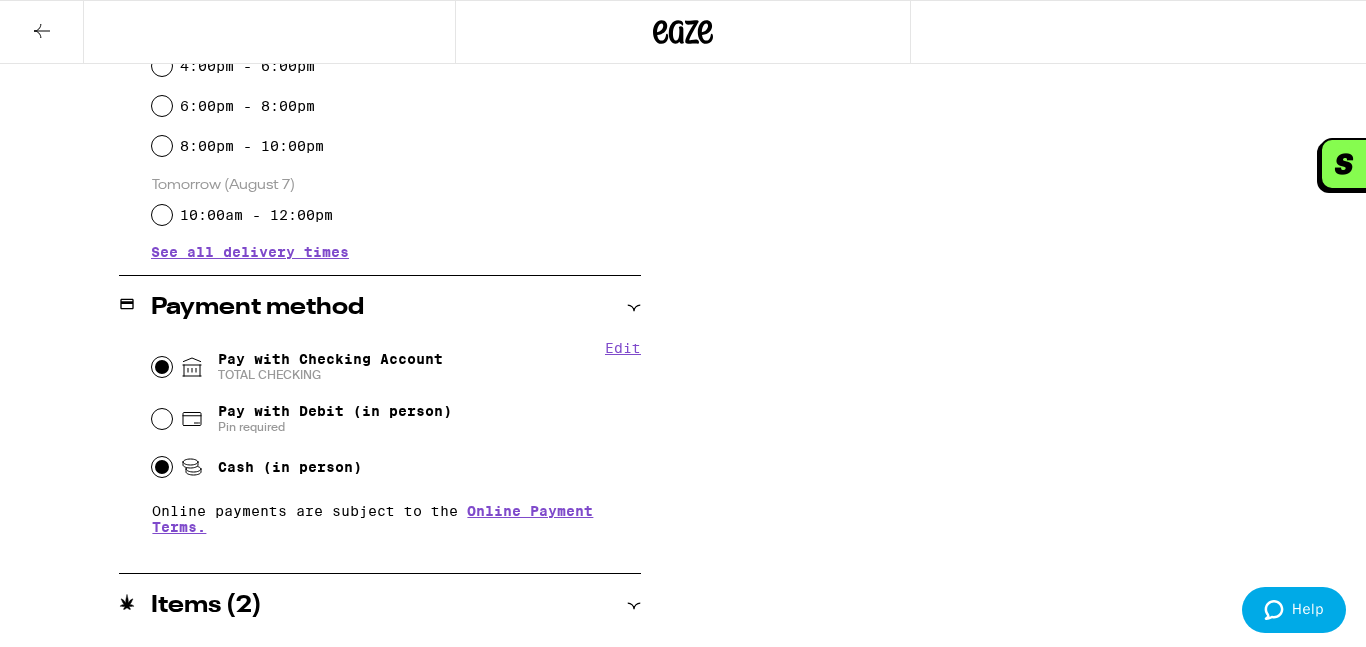 click on "Cash (in person)" at bounding box center (162, 467) 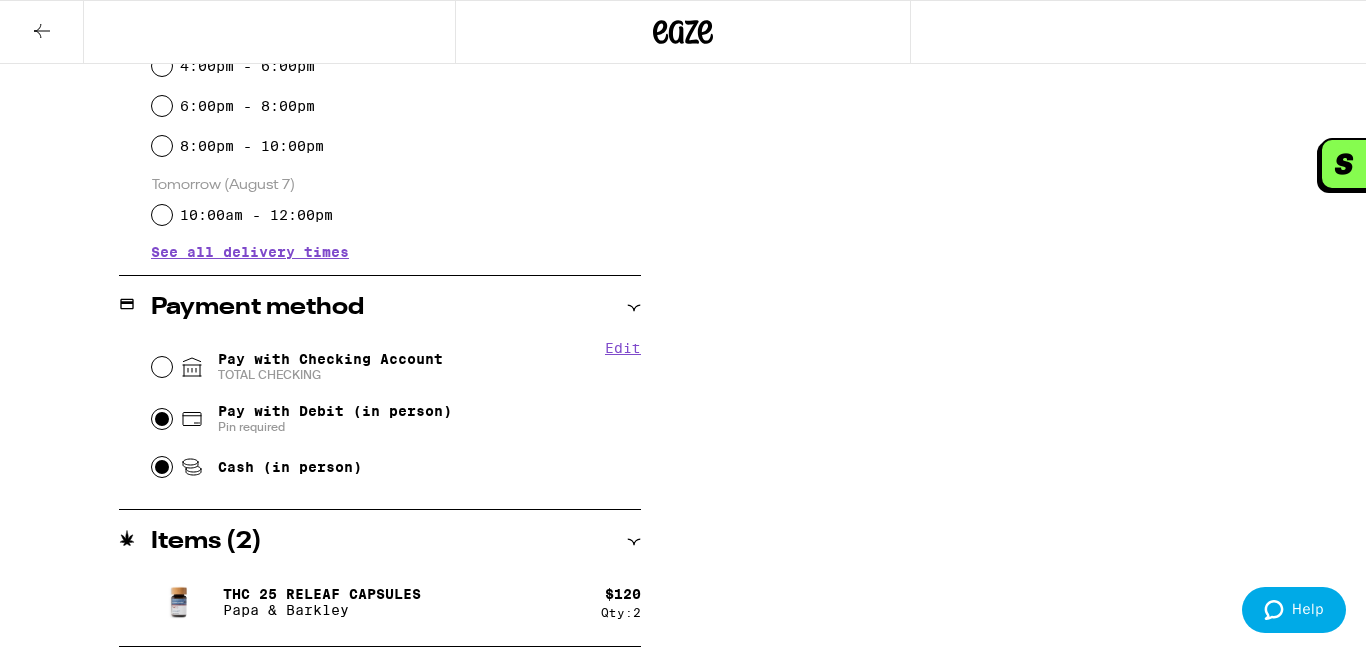 click on "Pay with Debit (in person) Pin required" at bounding box center [162, 419] 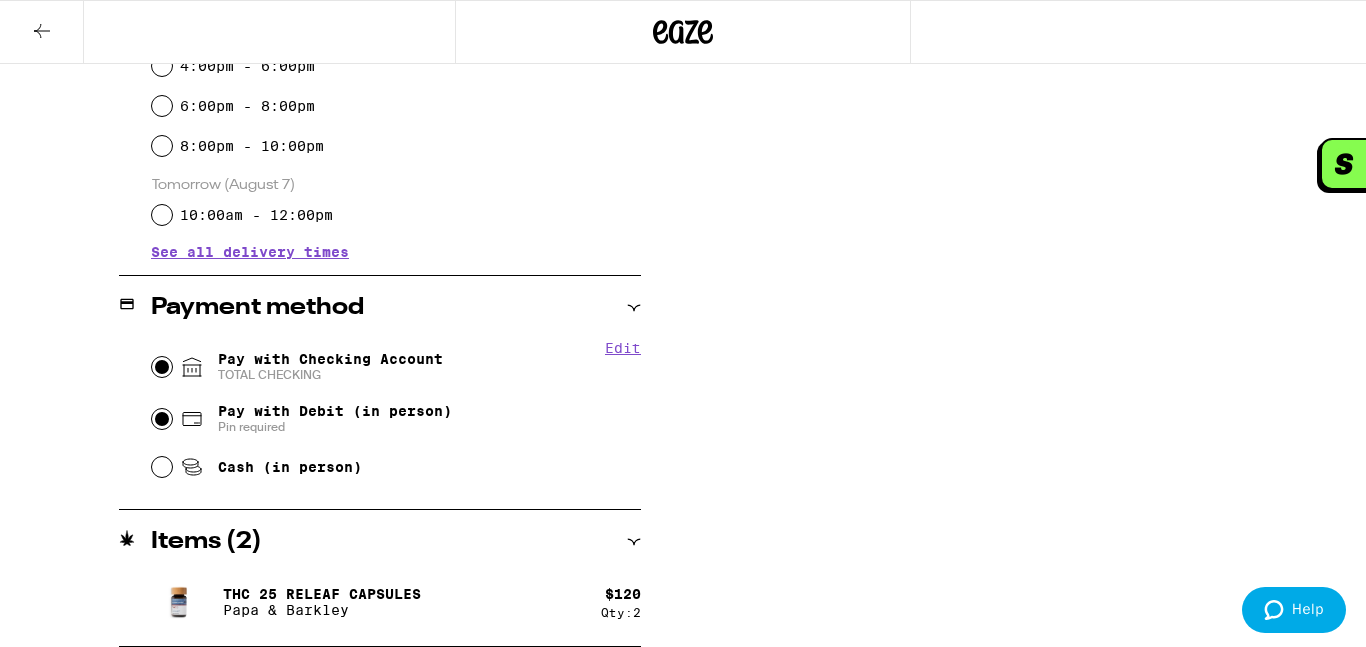 click on "Pay with Checking Account TOTAL CHECKING" at bounding box center (162, 367) 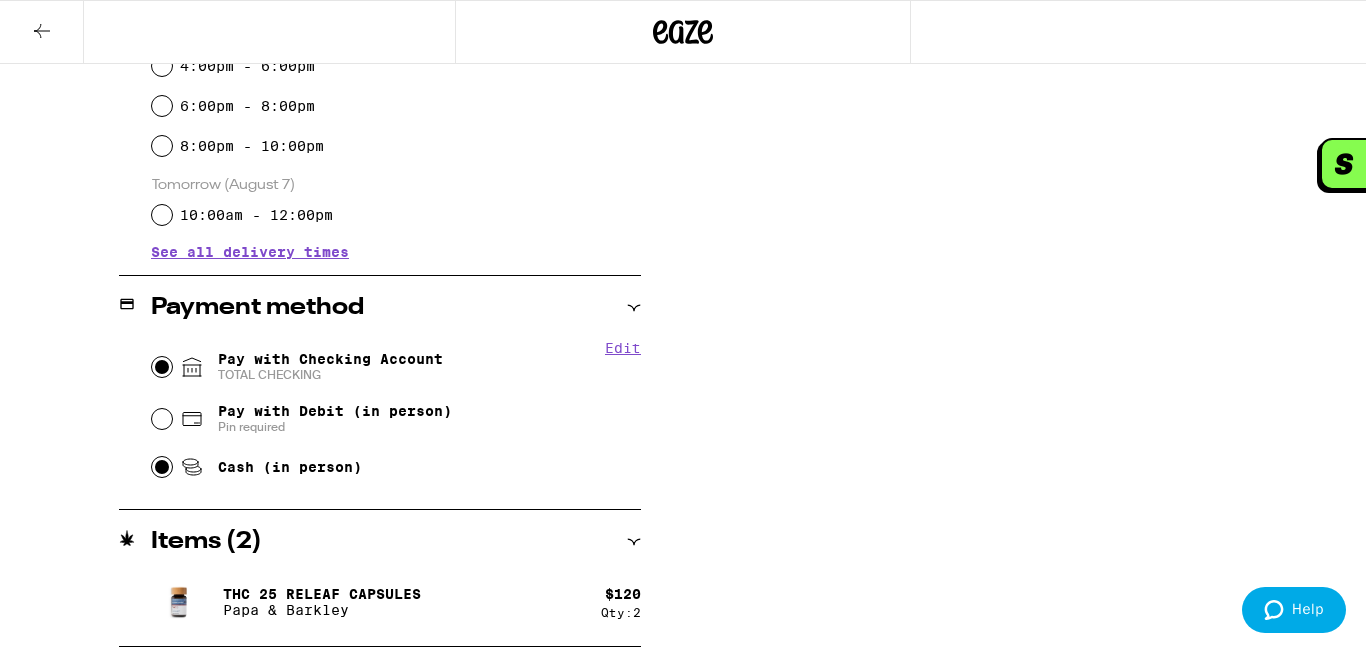 click on "Cash (in person)" at bounding box center (162, 467) 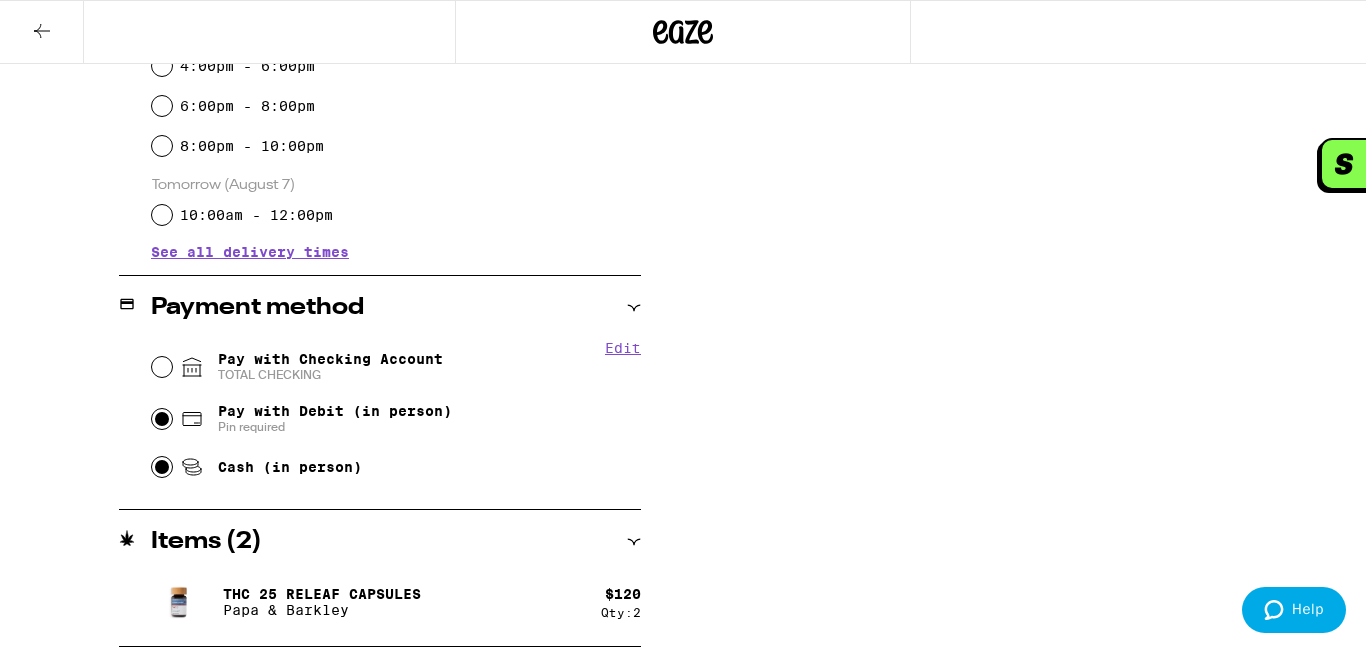 click on "Pay with Debit (in person) Pin required" at bounding box center [162, 419] 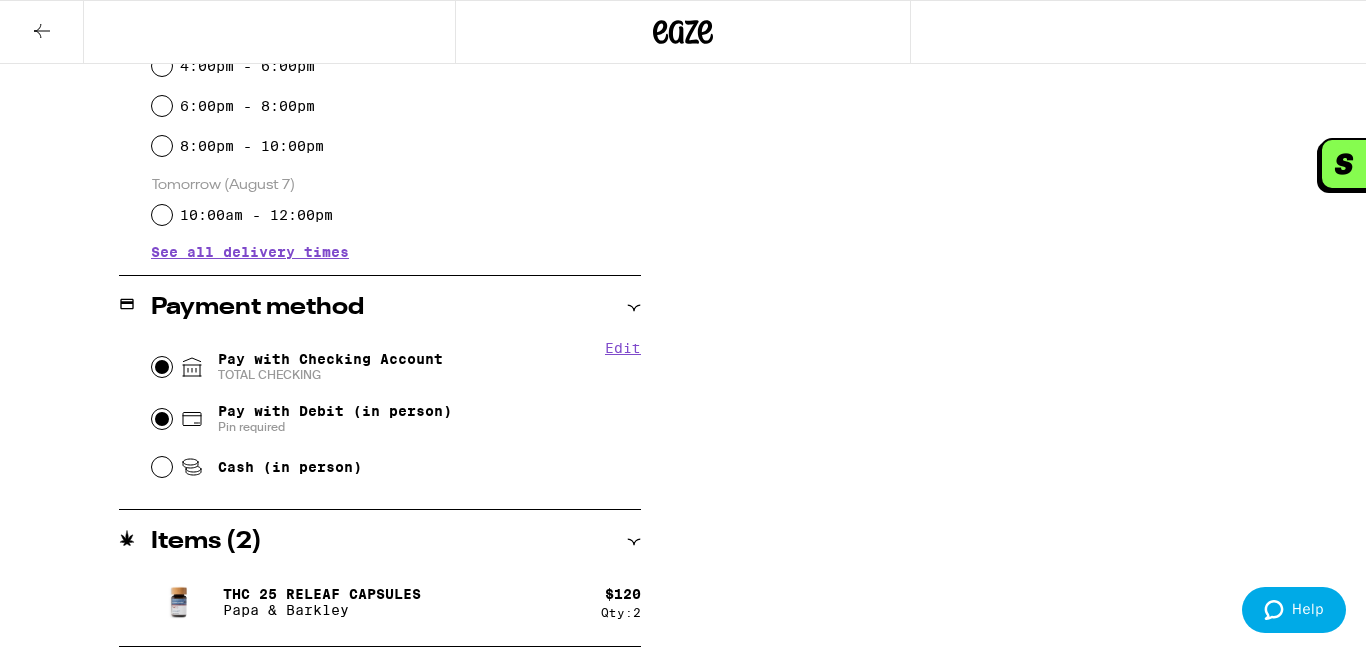 click on "Pay with Checking Account TOTAL CHECKING" at bounding box center (162, 367) 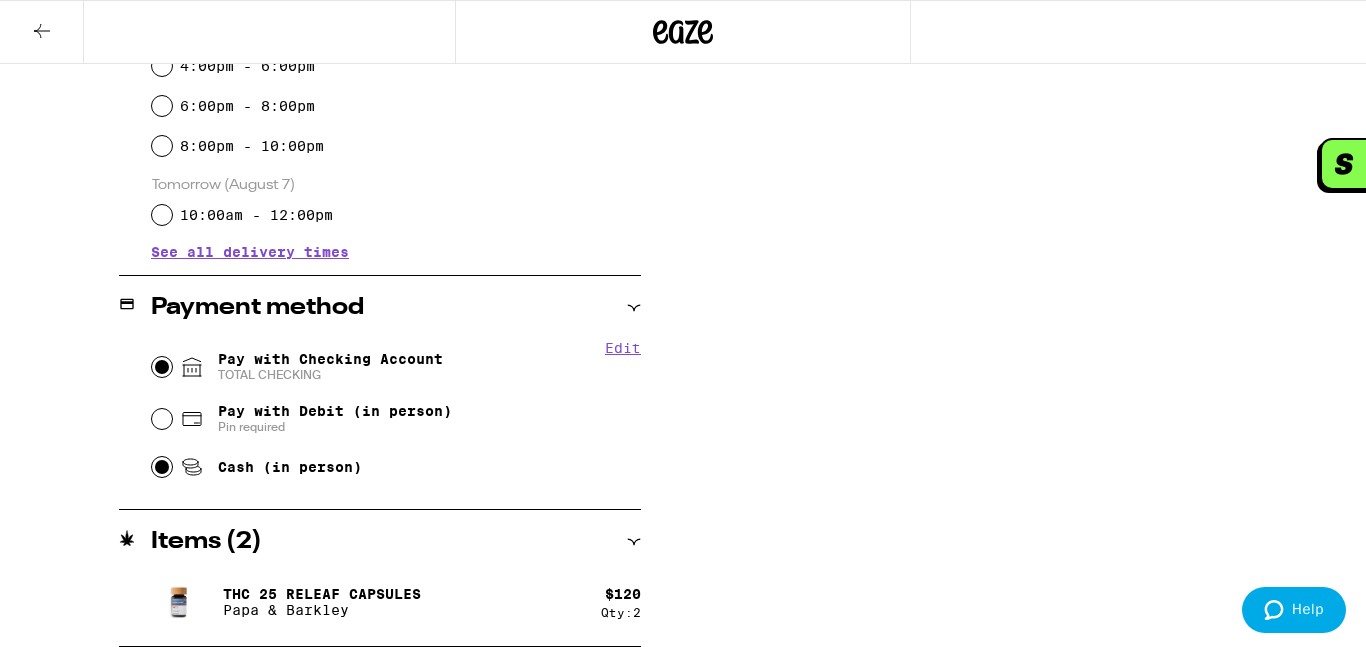click on "Cash (in person)" at bounding box center (162, 467) 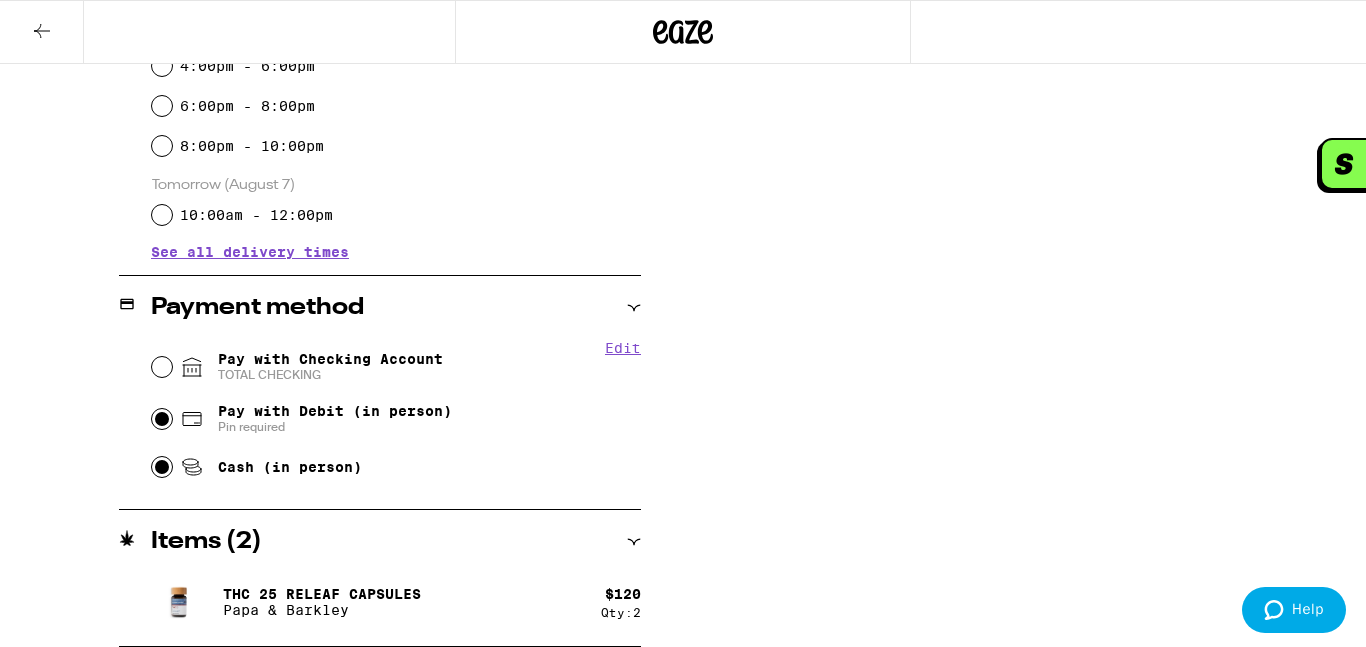 click on "Pay with Debit (in person) Pin required" at bounding box center (162, 419) 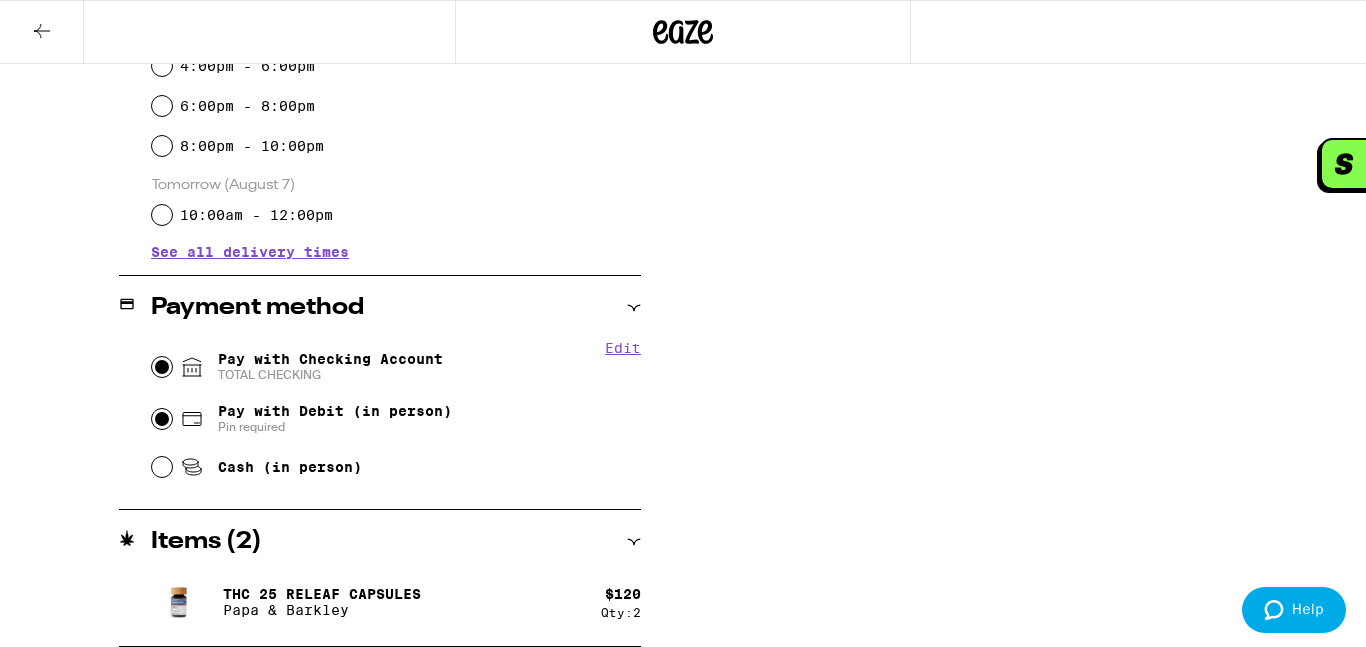 click on "Pay with Checking Account TOTAL CHECKING" at bounding box center [162, 367] 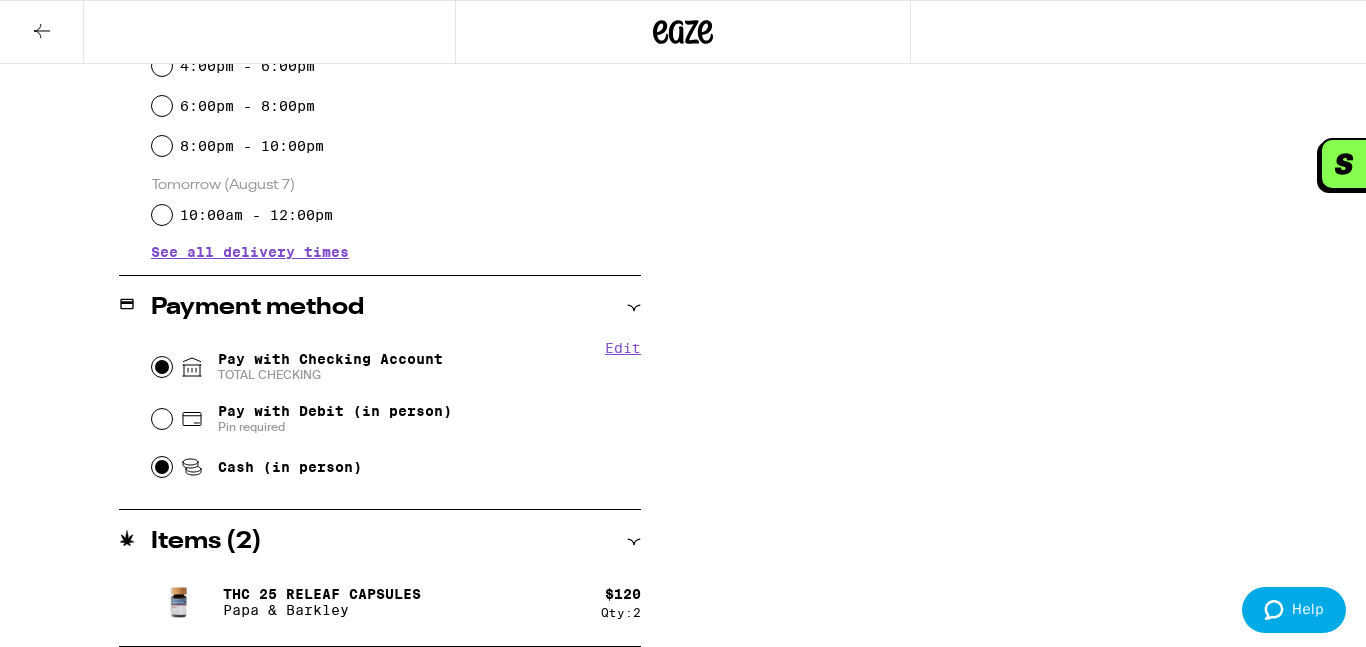click on "Cash (in person)" at bounding box center (162, 467) 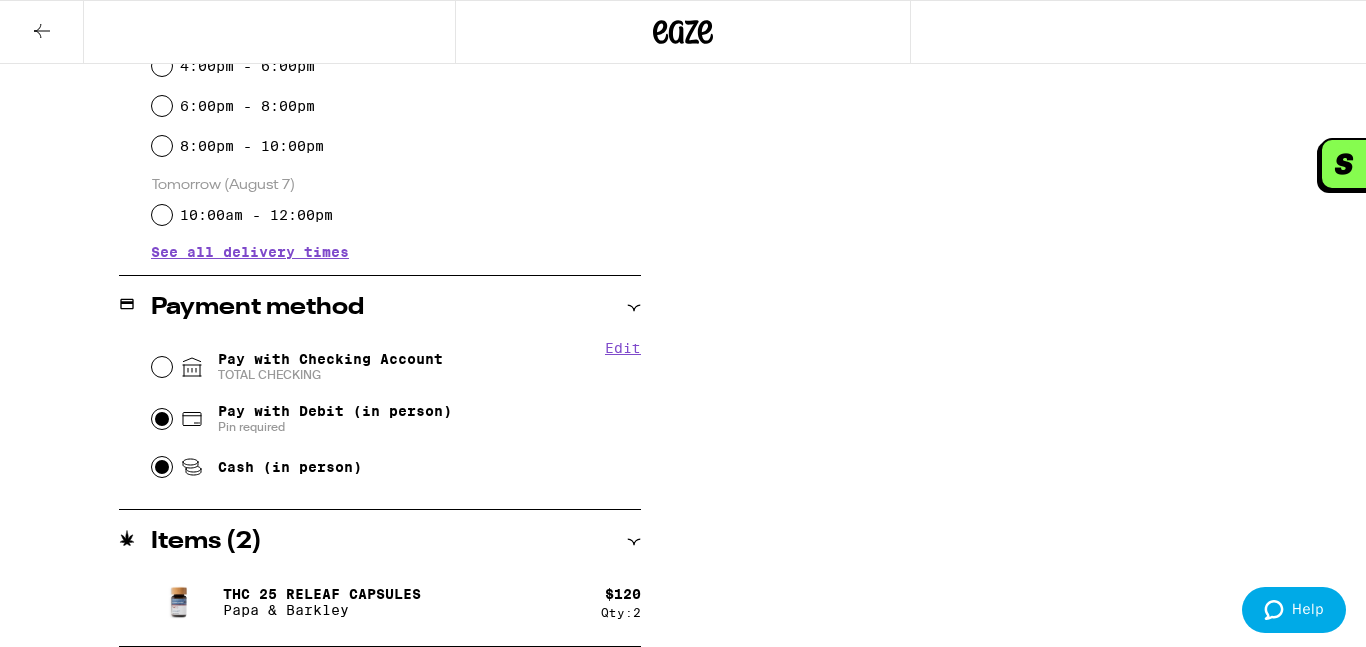 click on "Pay with Debit (in person) Pin required" at bounding box center (162, 419) 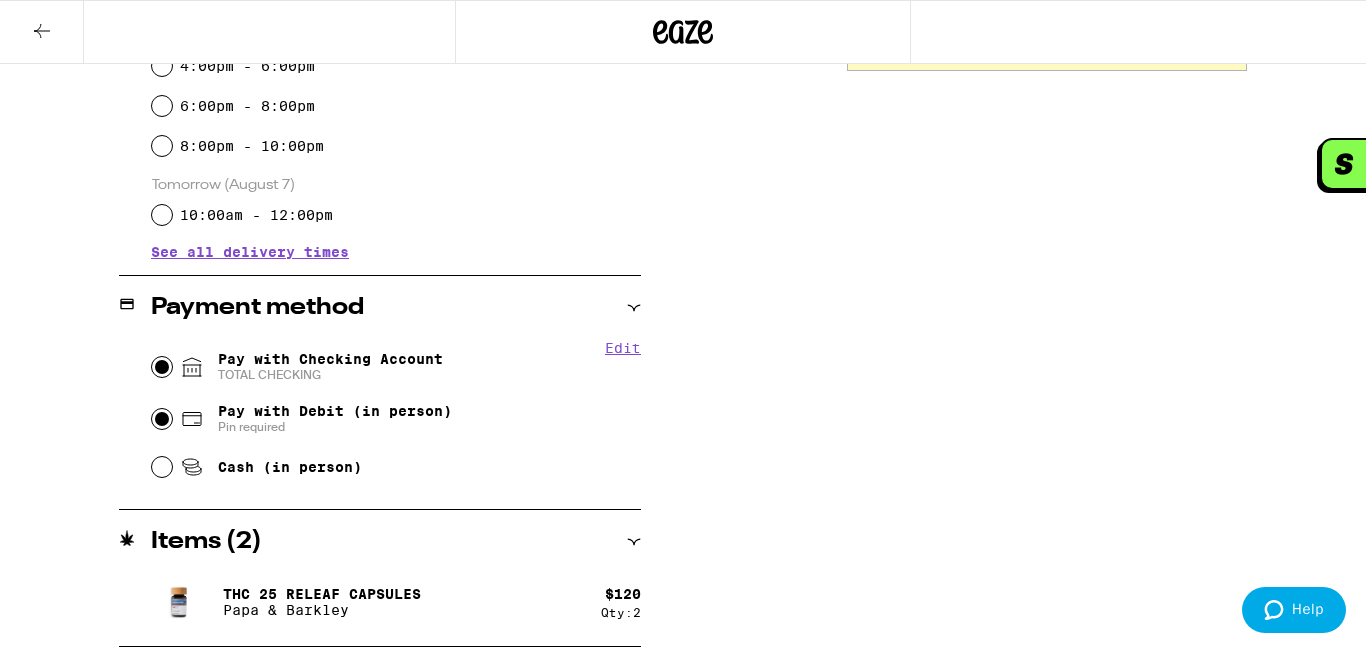 click on "Pay with Checking Account TOTAL CHECKING" at bounding box center [162, 367] 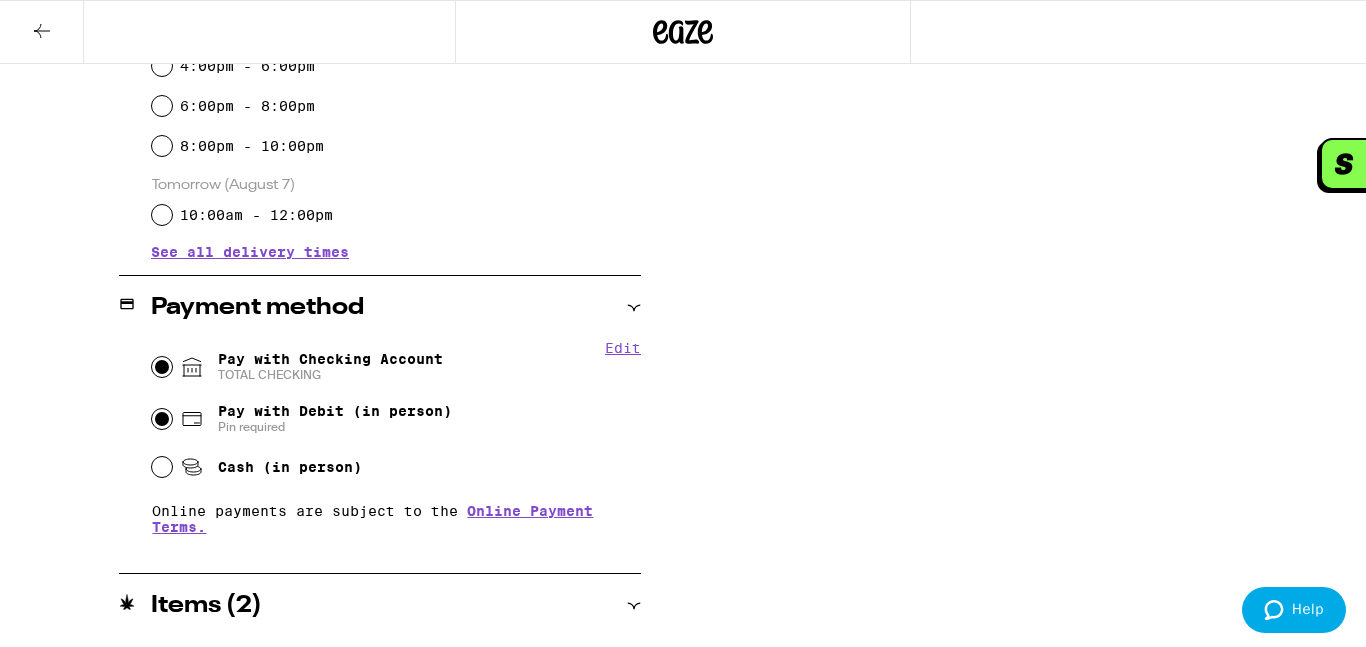 click on "Pay with Debit (in person) Pin required" at bounding box center [162, 419] 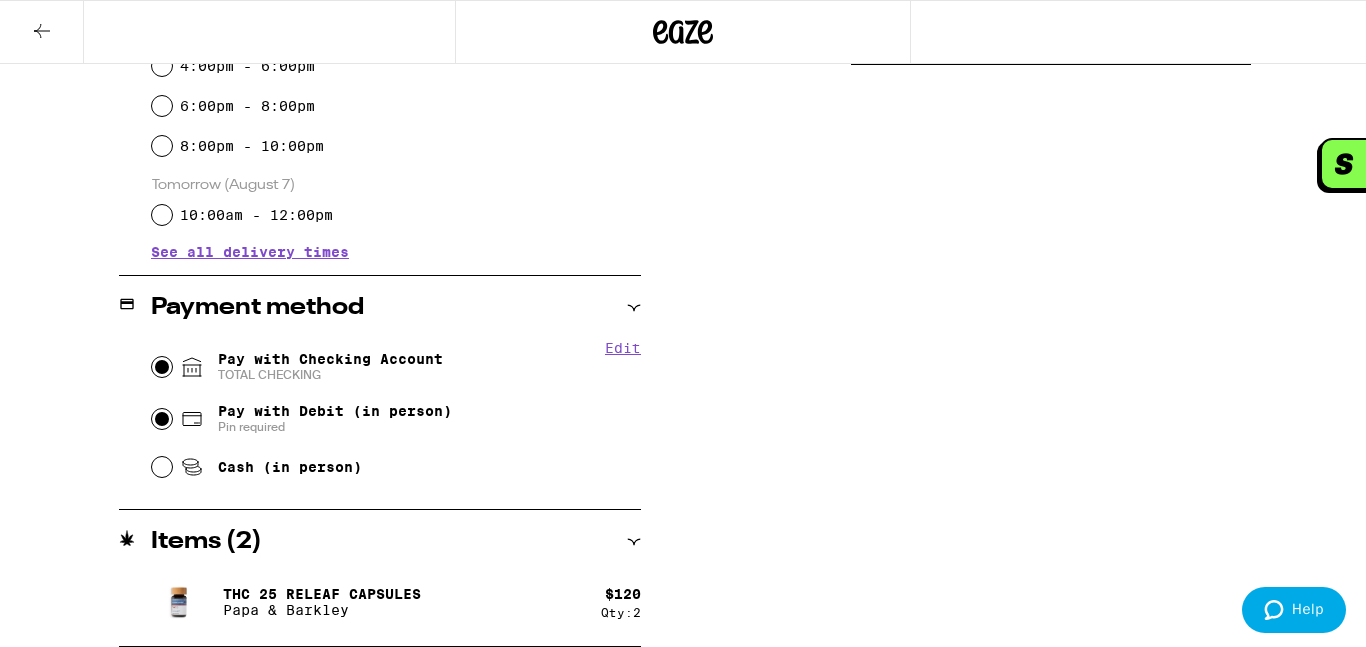 click on "Pay with Checking Account TOTAL CHECKING" at bounding box center (162, 367) 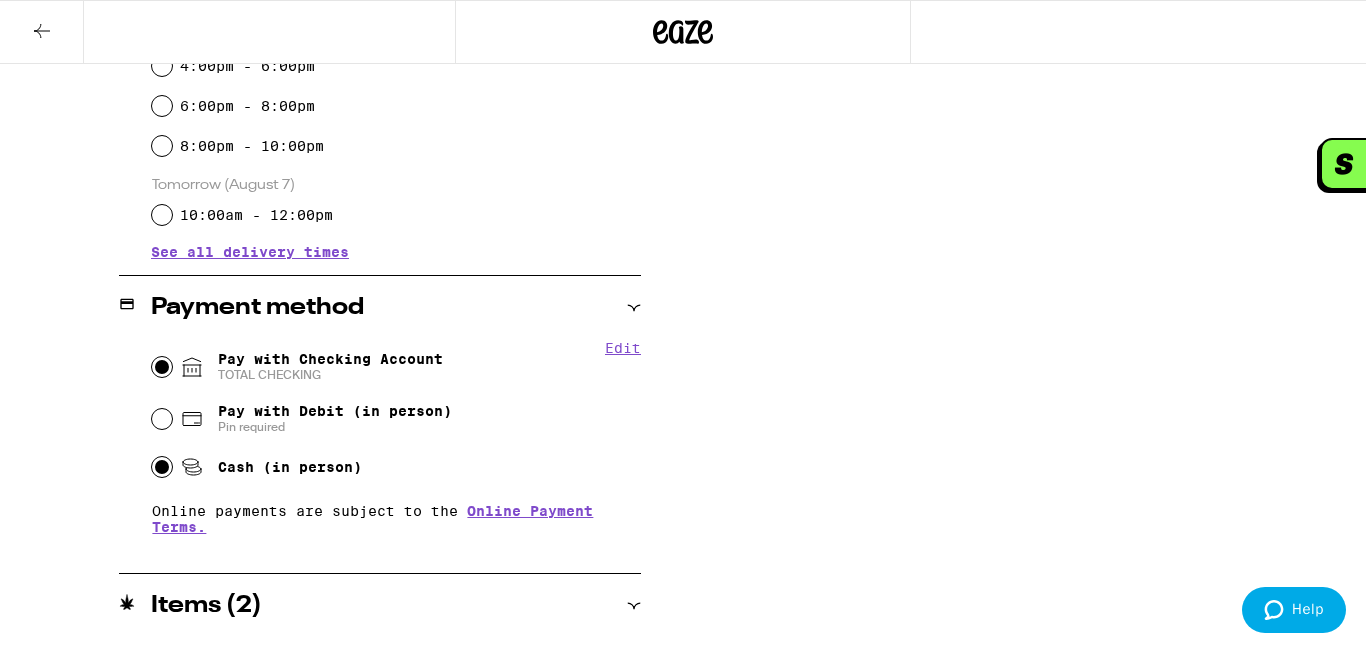 click on "Cash (in person)" at bounding box center [162, 467] 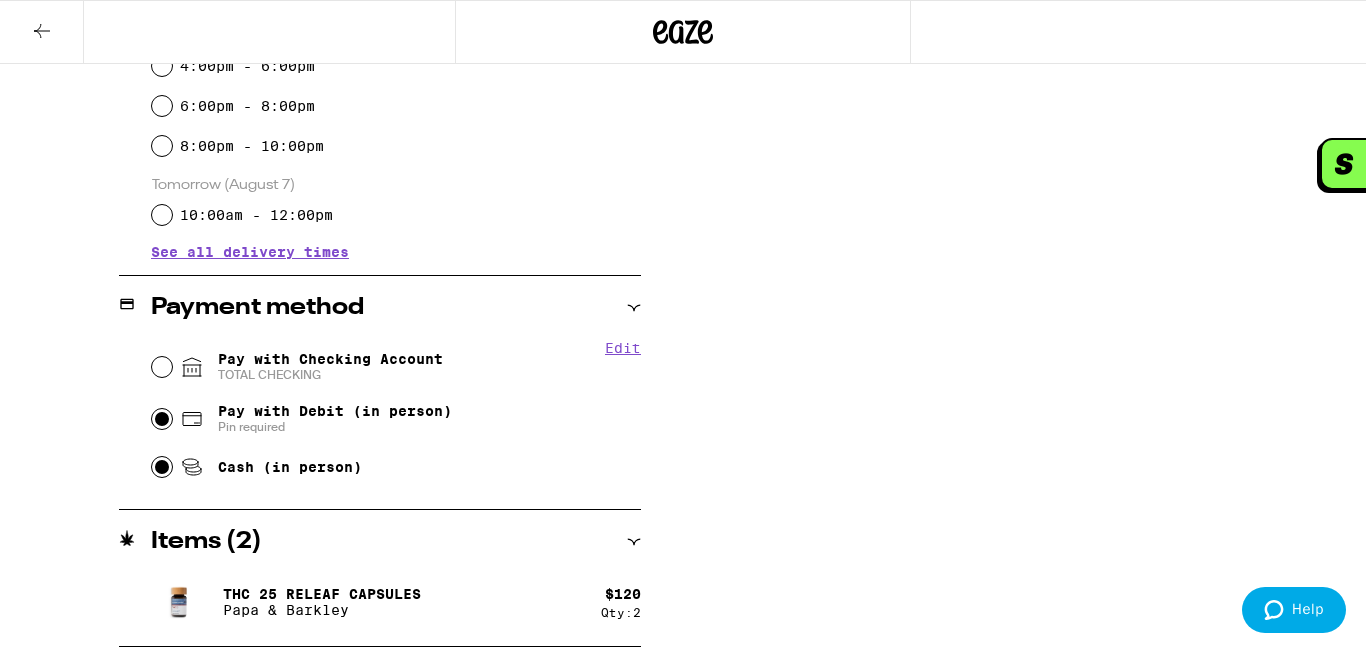 click on "Pay with Debit (in person) Pin required" at bounding box center [162, 419] 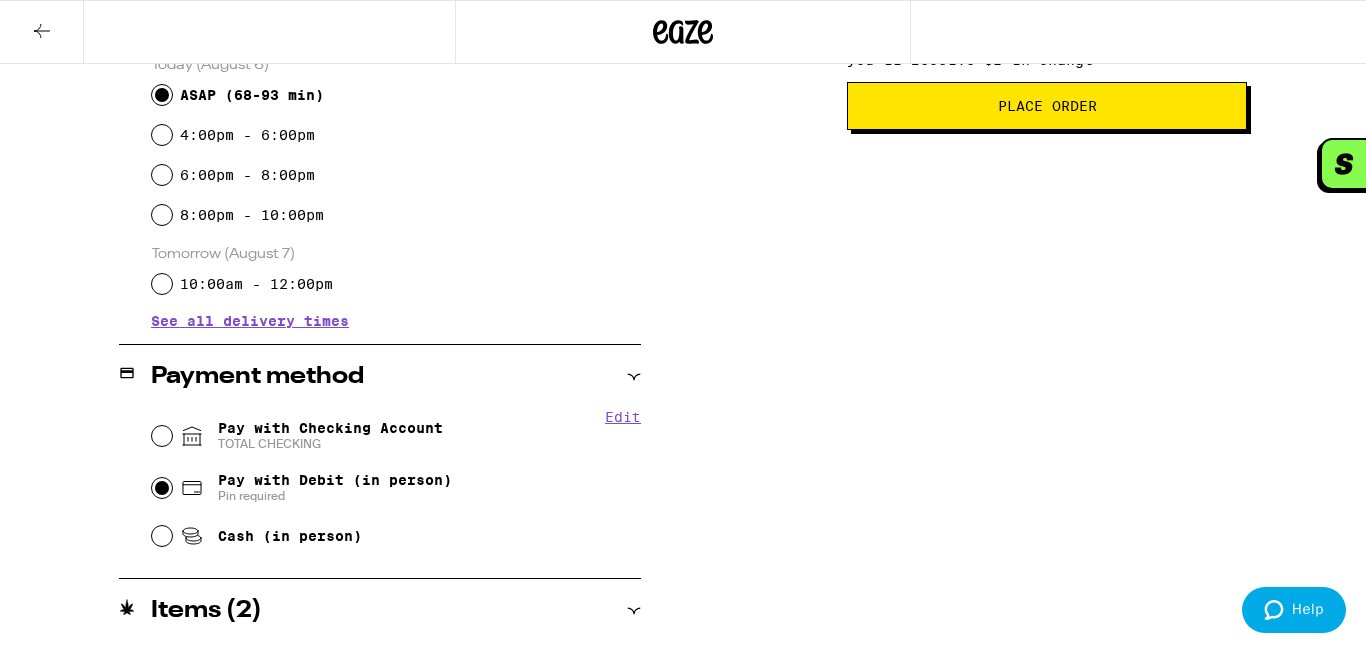 scroll, scrollTop: 562, scrollLeft: 0, axis: vertical 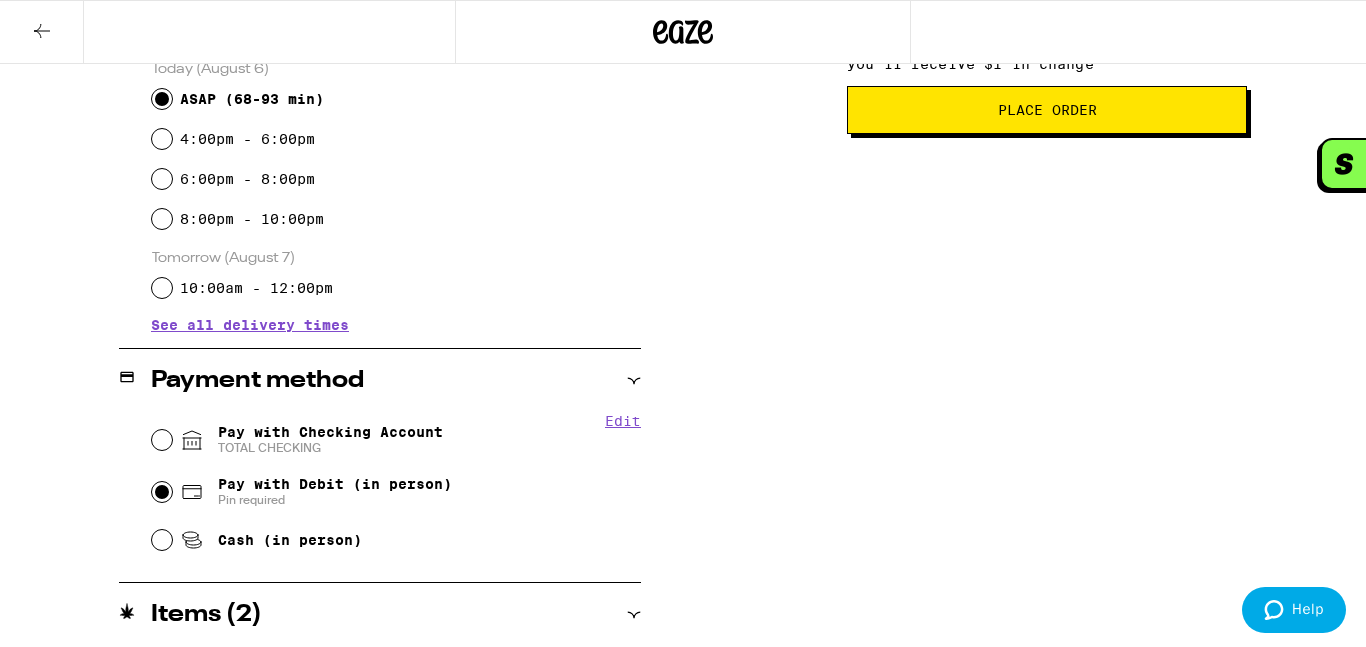 click on "Place Order" at bounding box center (1047, 110) 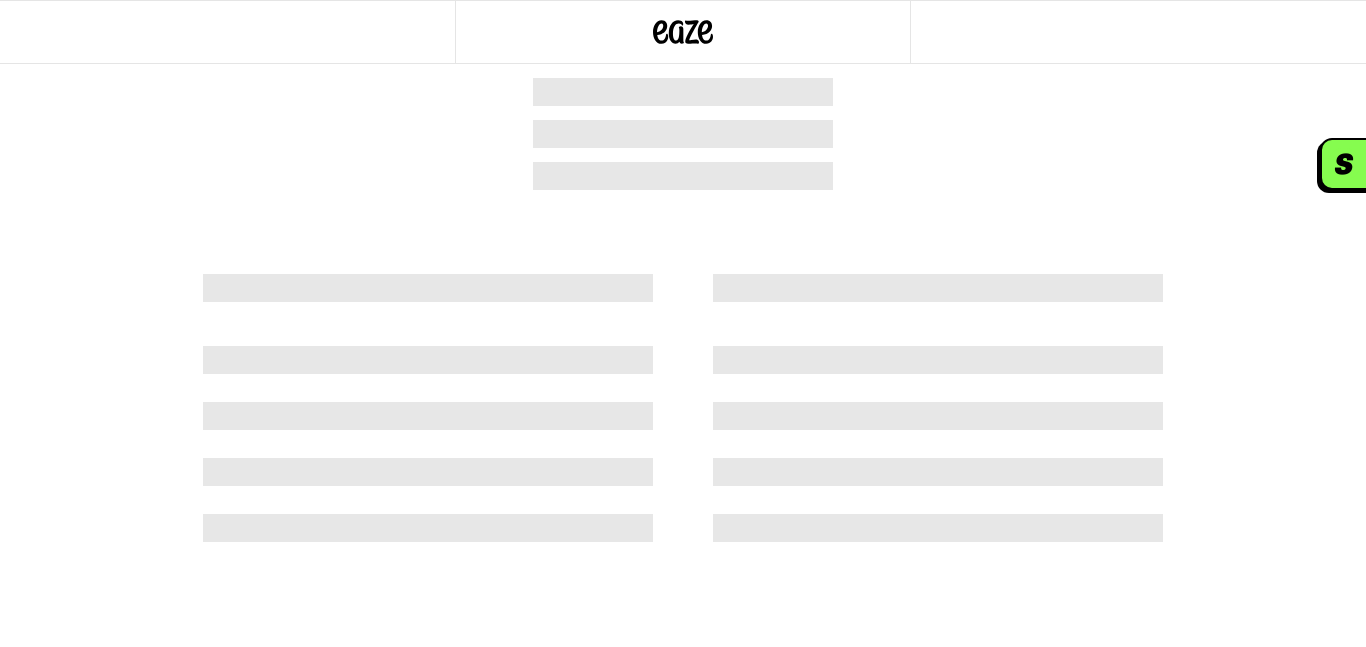scroll, scrollTop: 0, scrollLeft: 0, axis: both 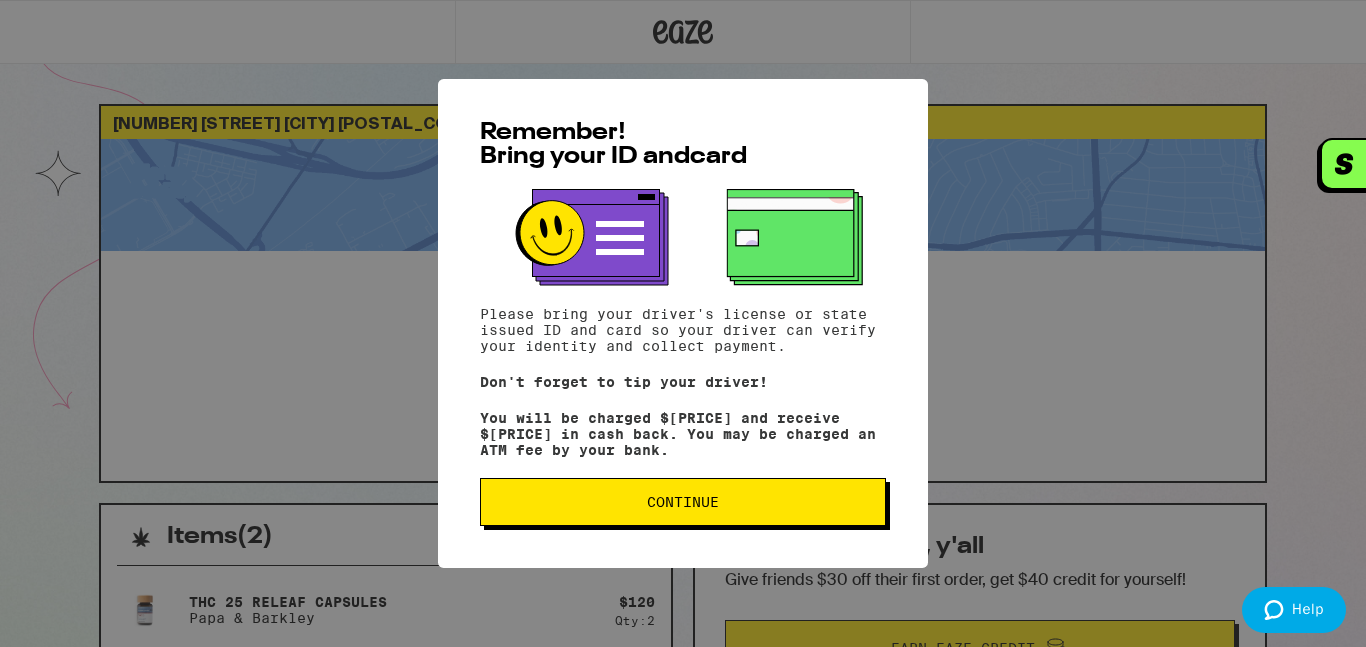 click on "Continue" at bounding box center [683, 502] 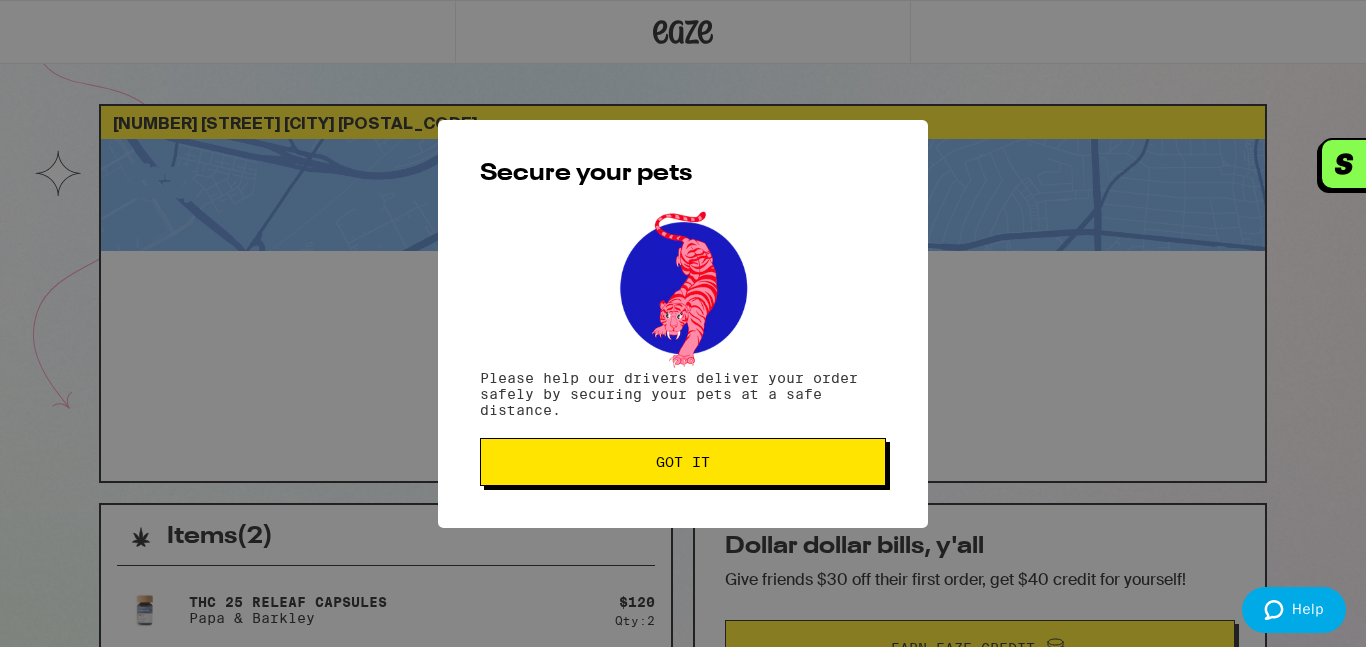 click on "Got it" at bounding box center [683, 462] 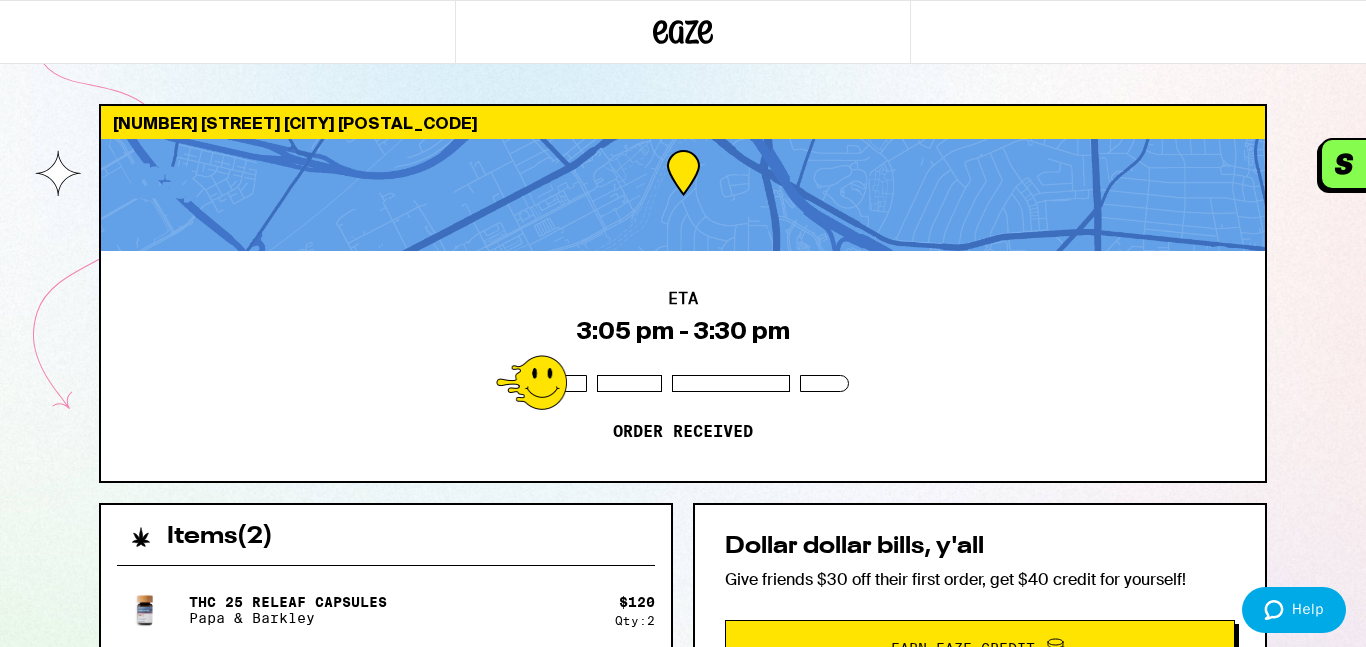 click on "ETA [TIME] - [TIME] Order received" at bounding box center (683, 366) 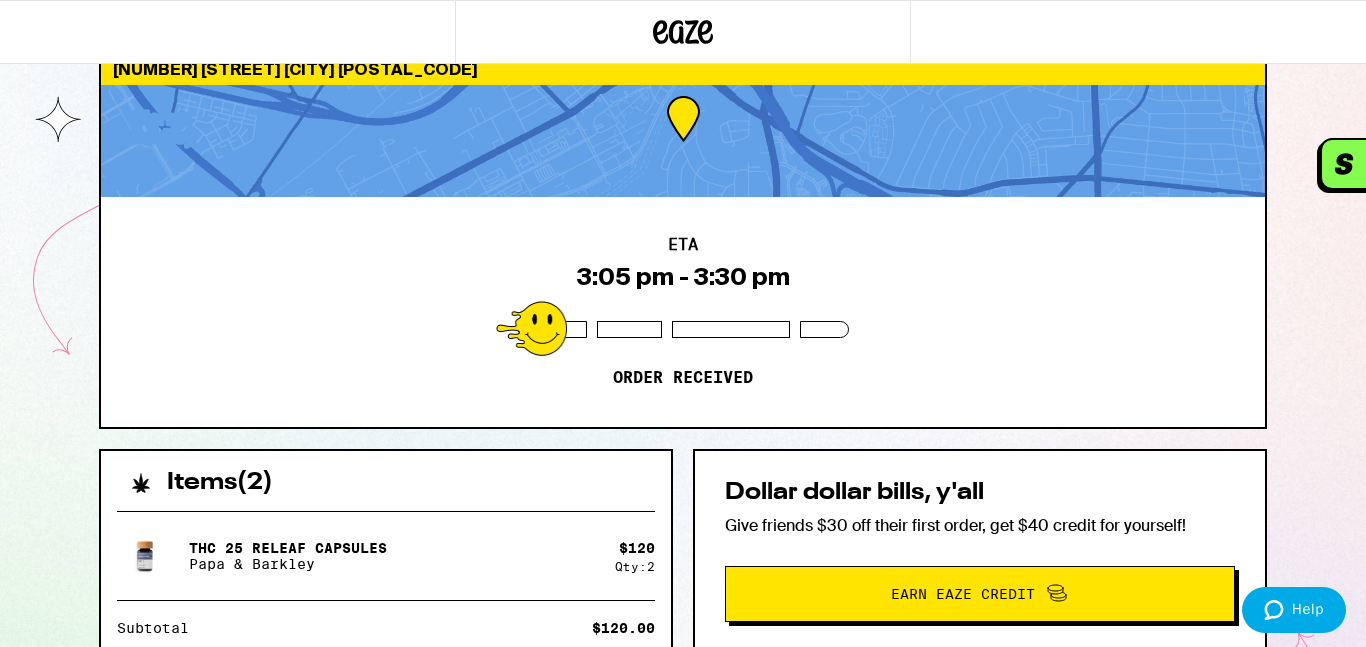 scroll, scrollTop: 0, scrollLeft: 0, axis: both 